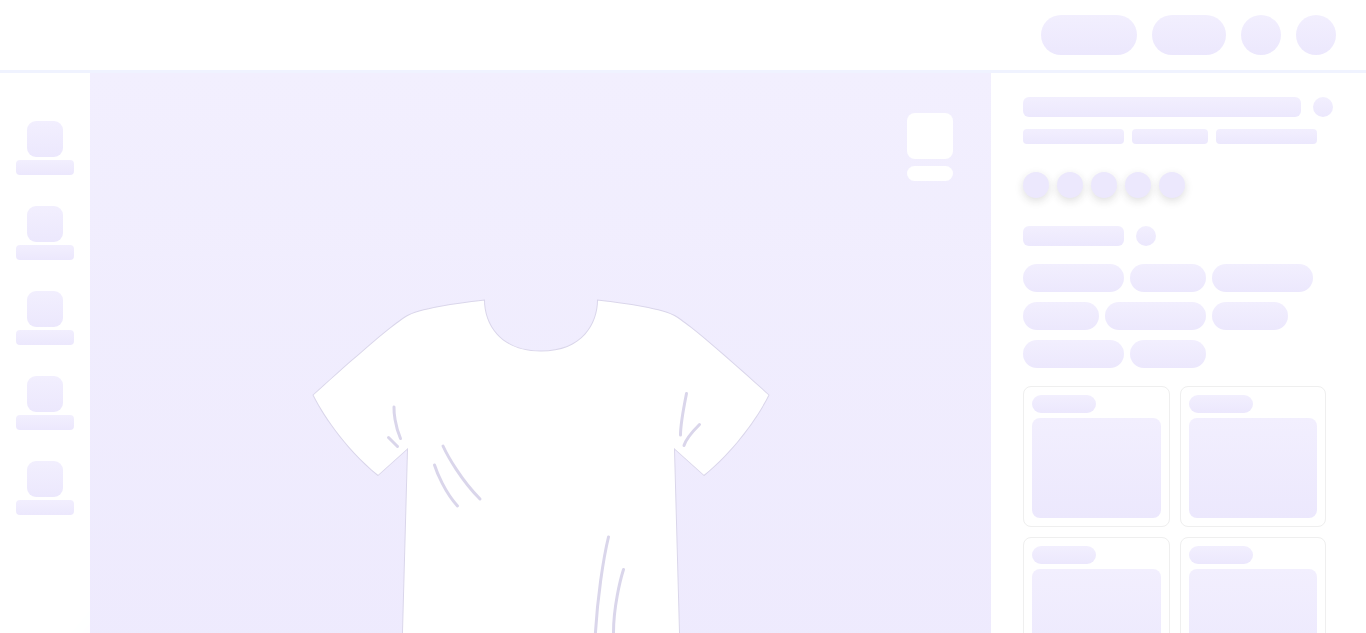 scroll, scrollTop: 0, scrollLeft: 0, axis: both 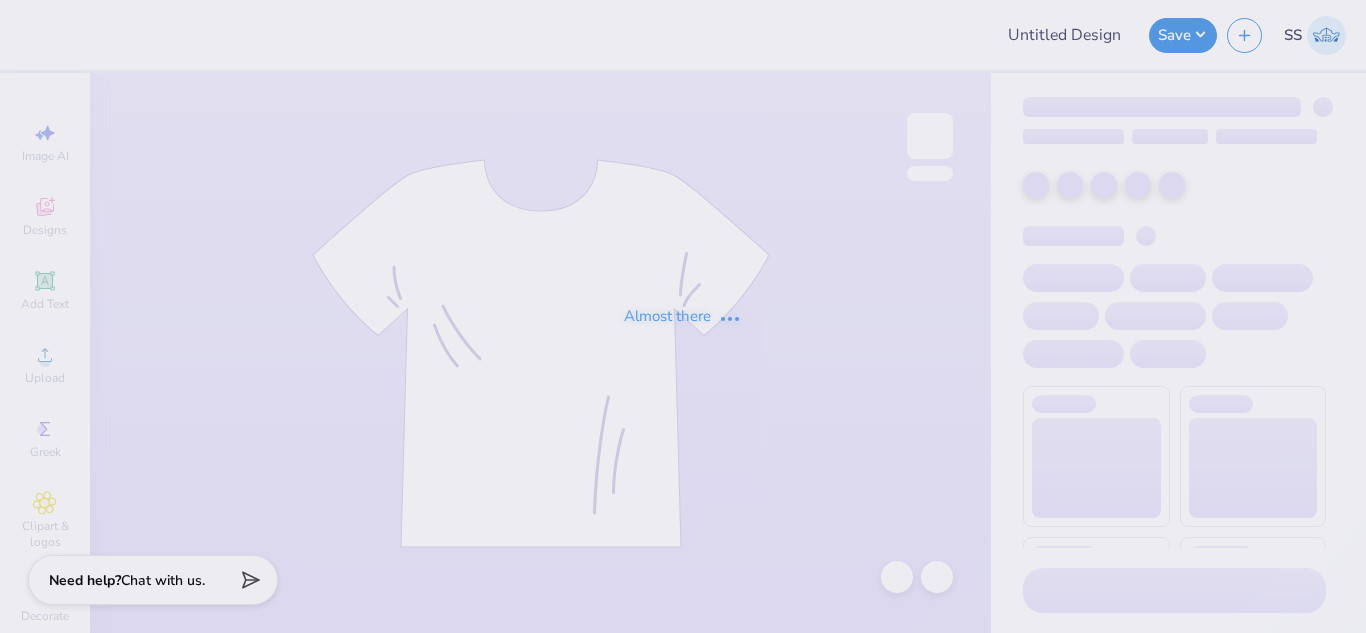 type on "[FIRST] [LAST] : Tarte Cosmetics" 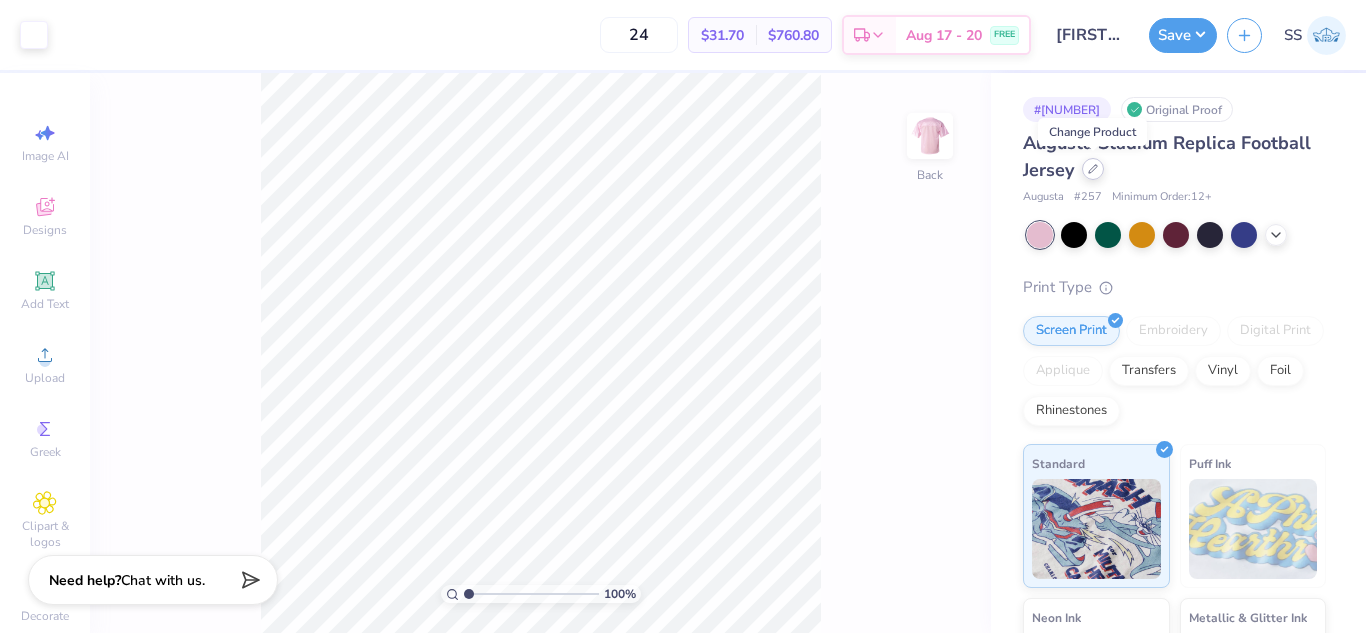 click at bounding box center (1093, 169) 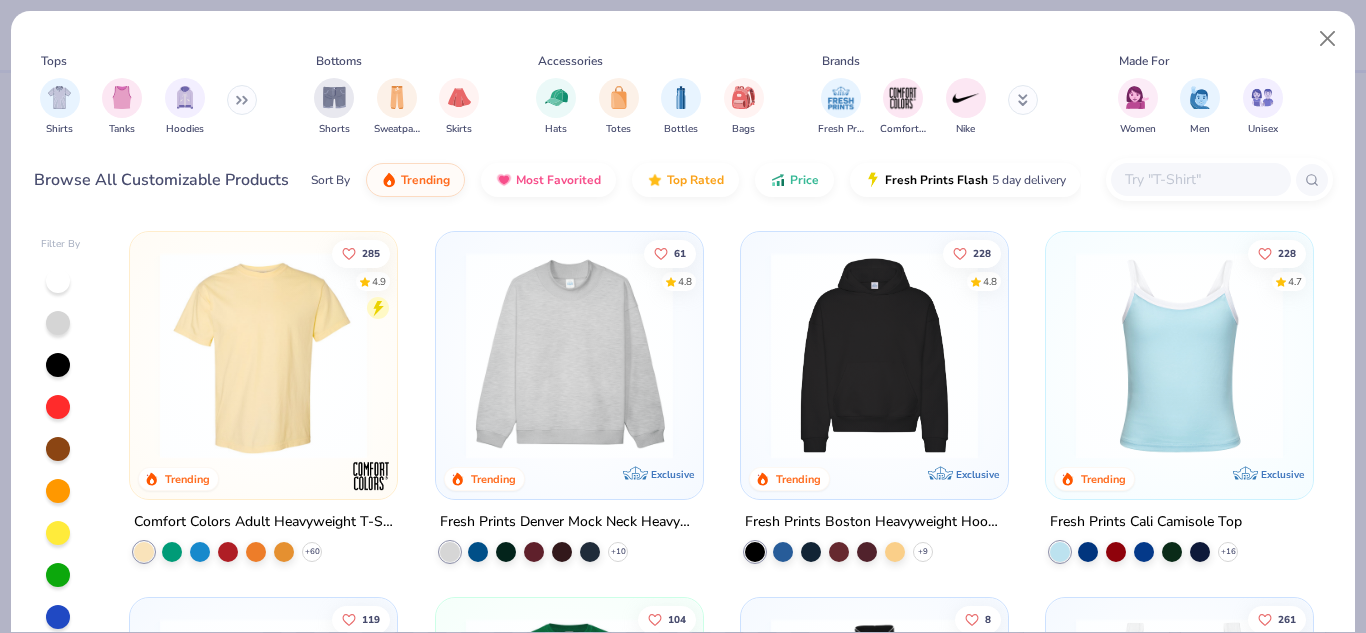 click at bounding box center [1200, 179] 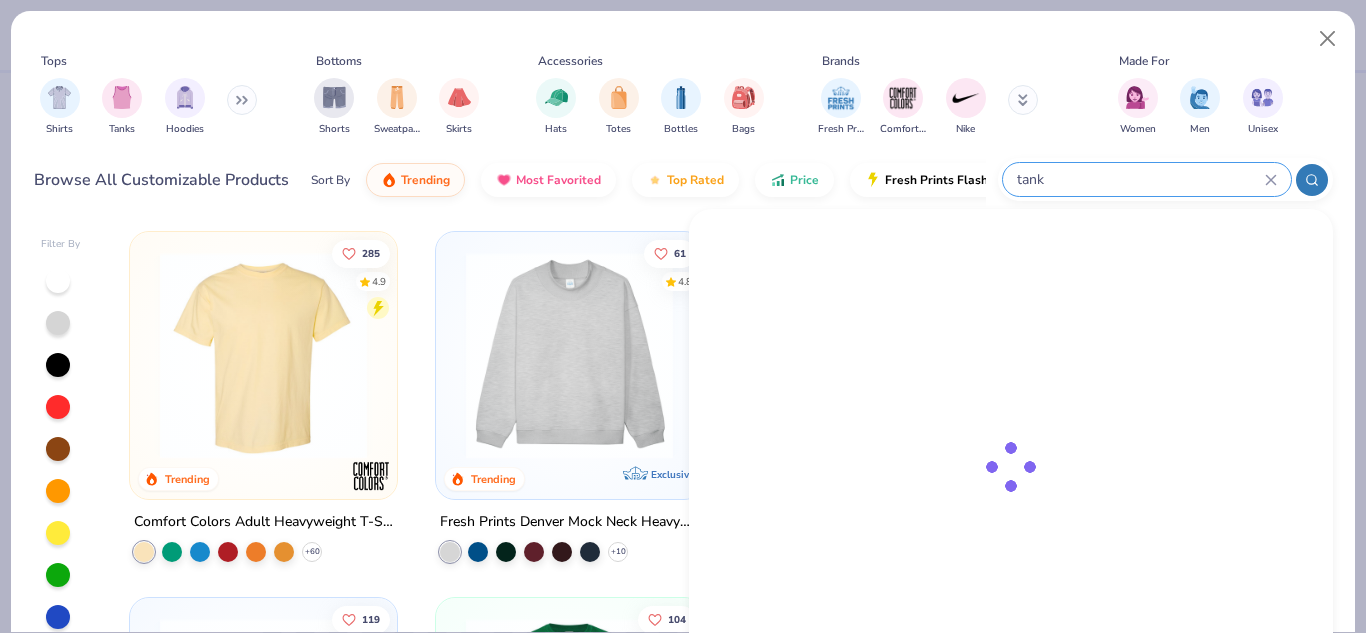 type on "tank" 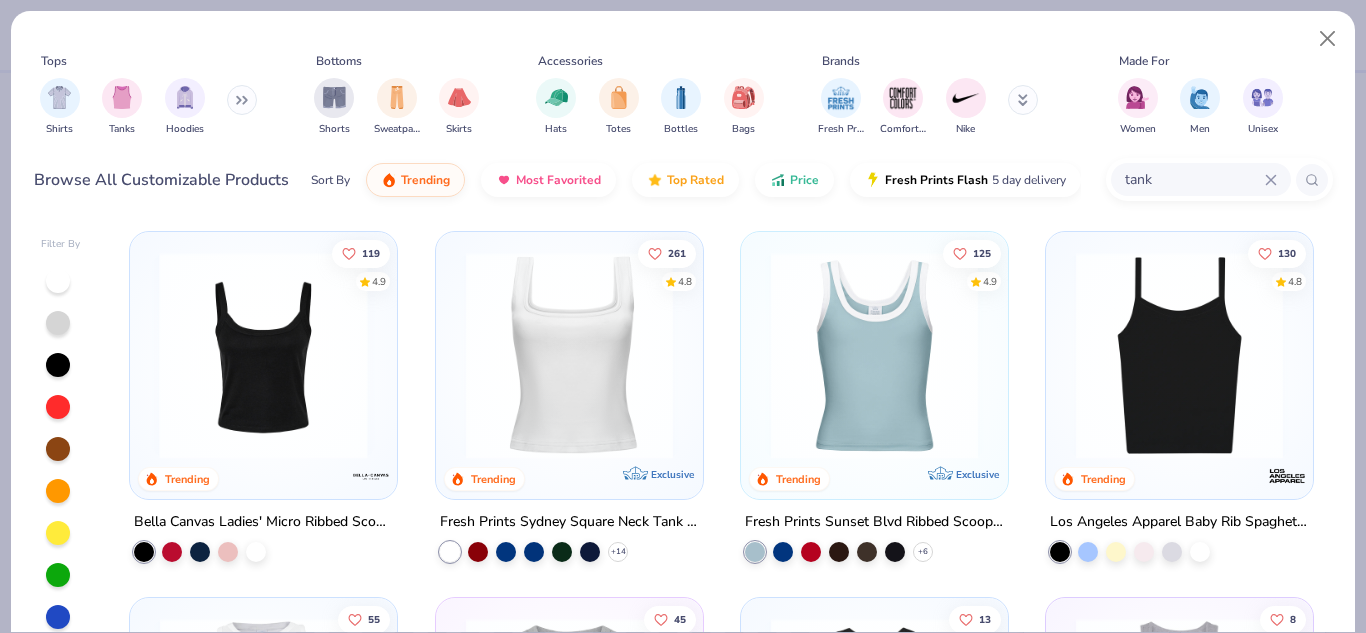 click at bounding box center [37, 355] 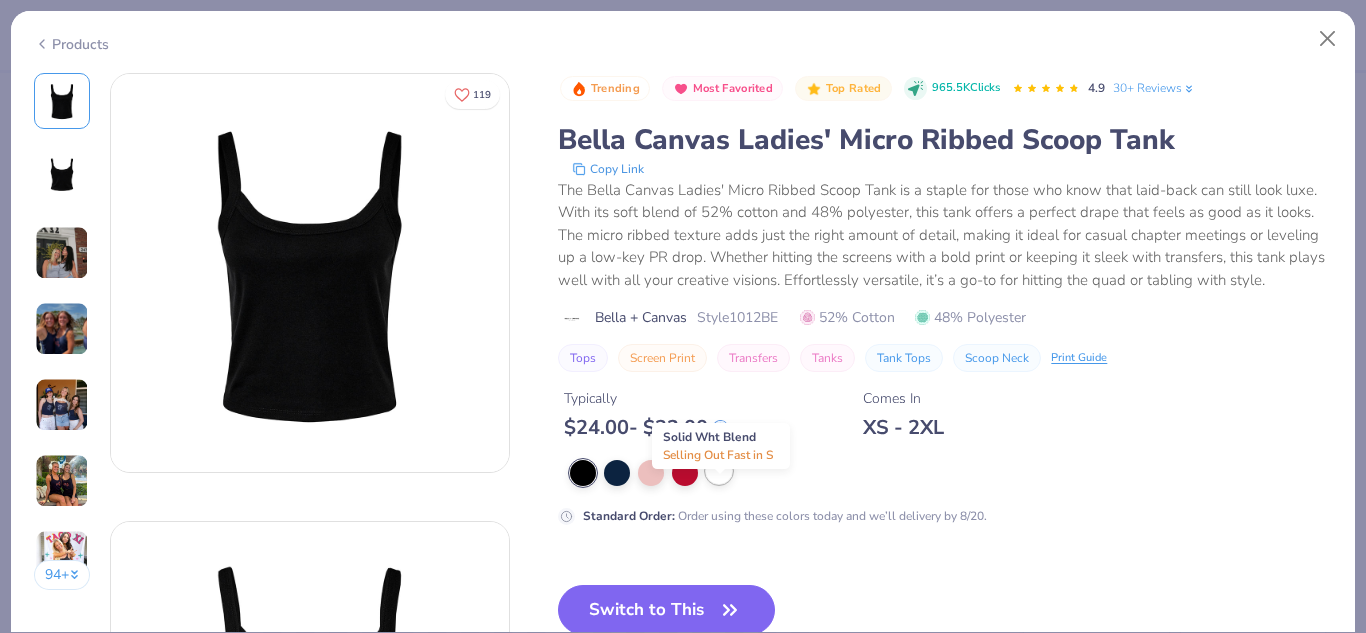 click at bounding box center (719, 471) 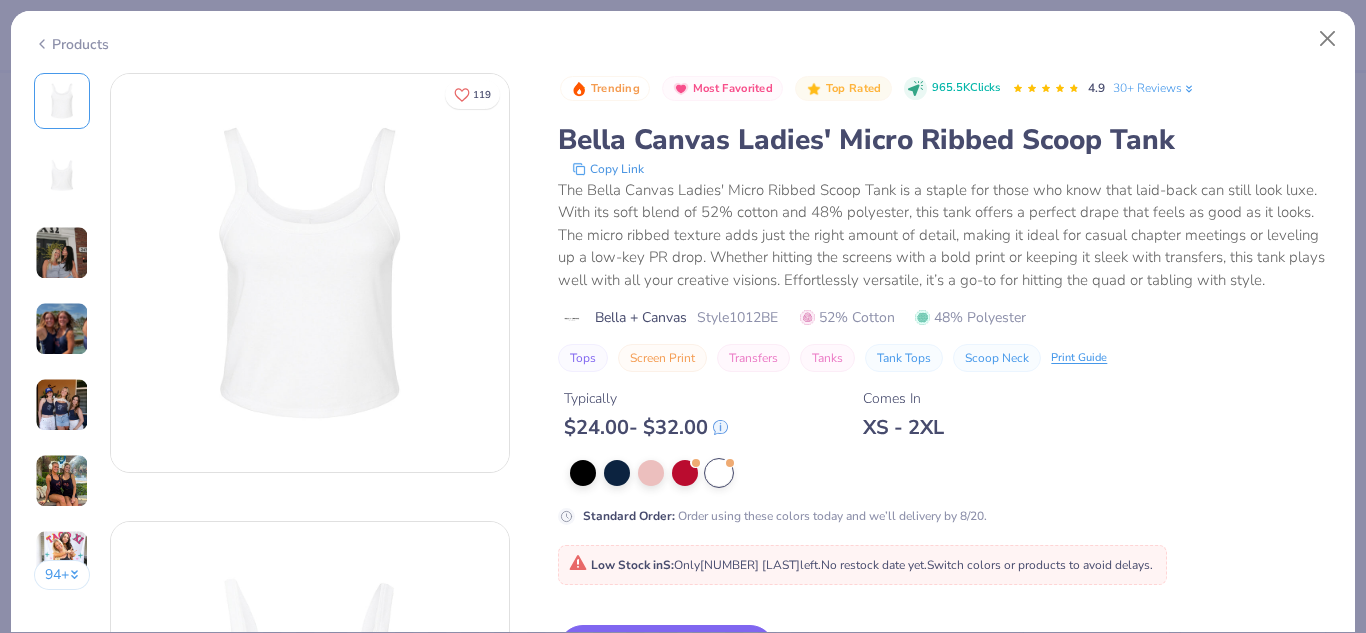 click 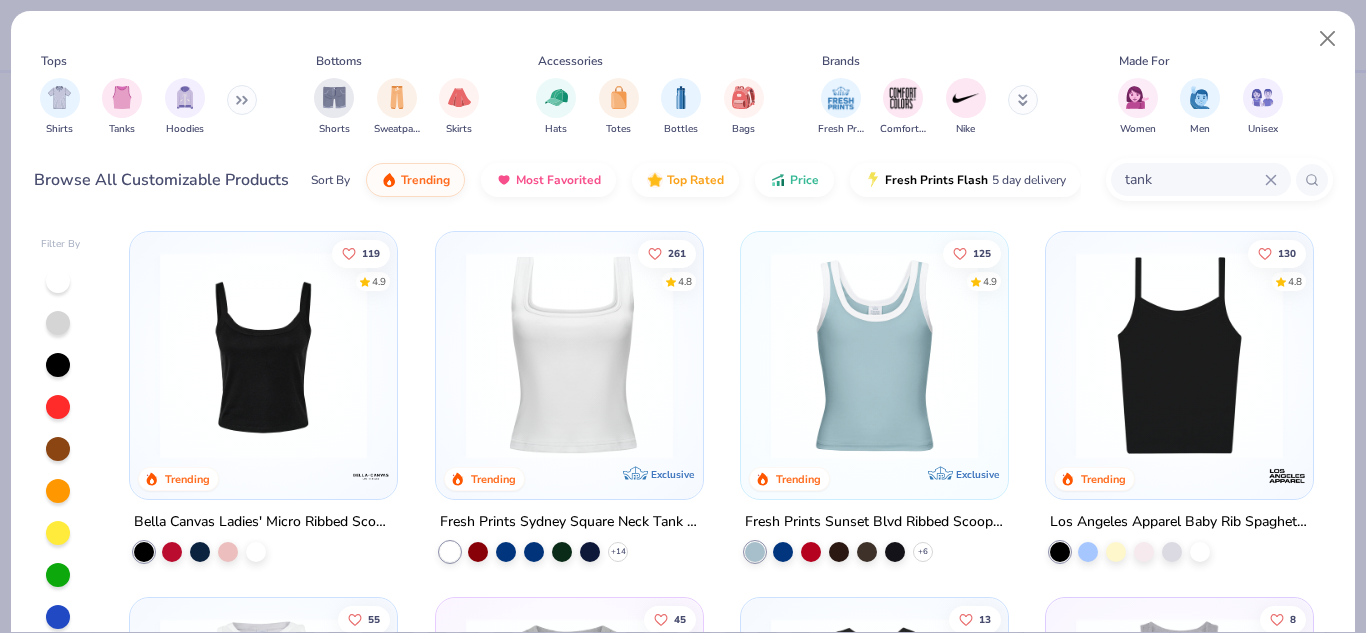 click at bounding box center (569, 355) 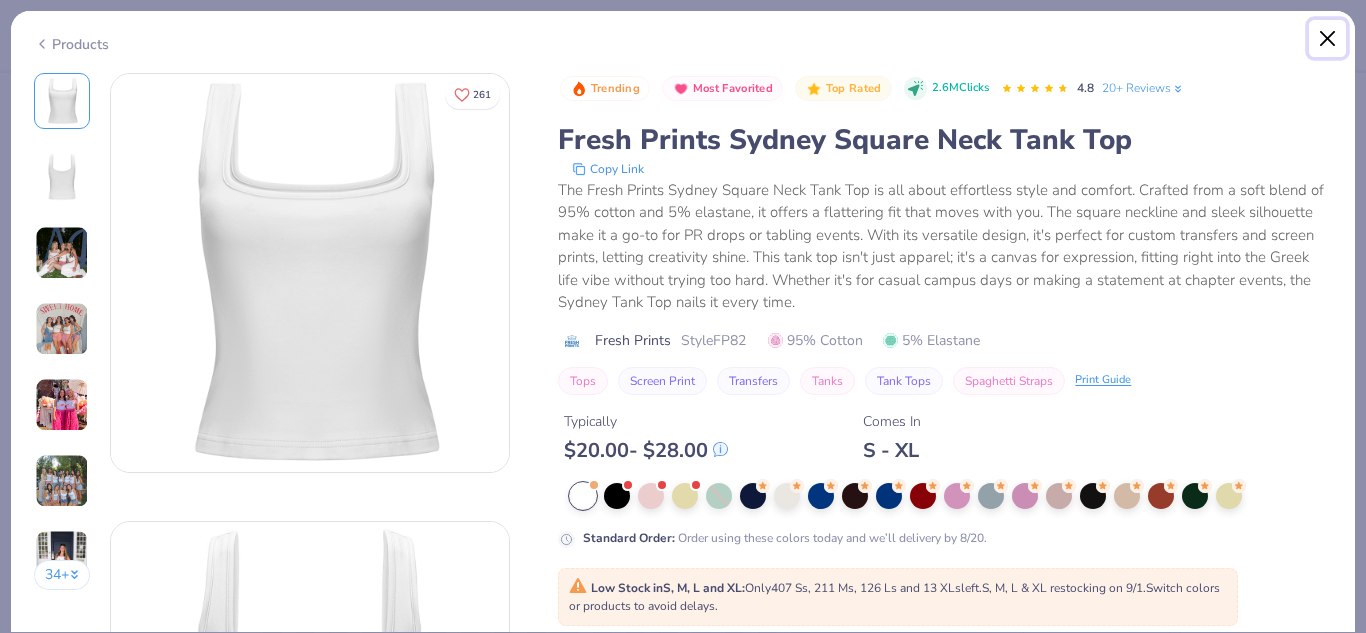click at bounding box center [1328, 39] 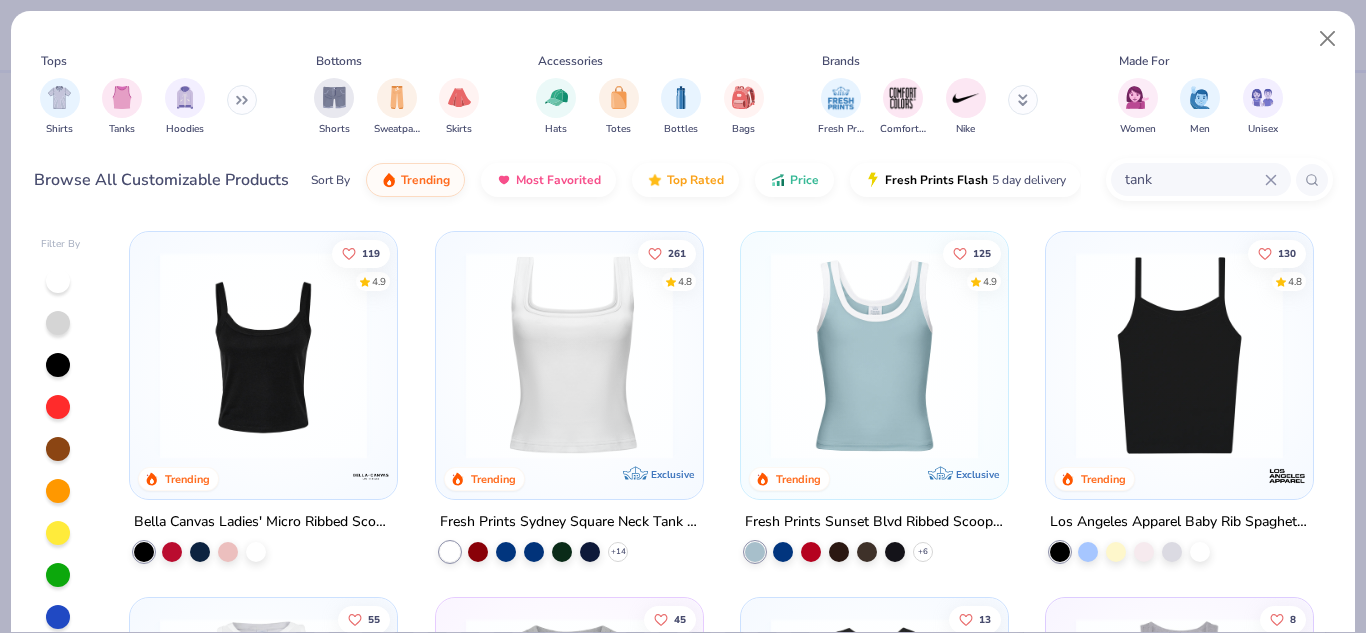 click at bounding box center (1179, 355) 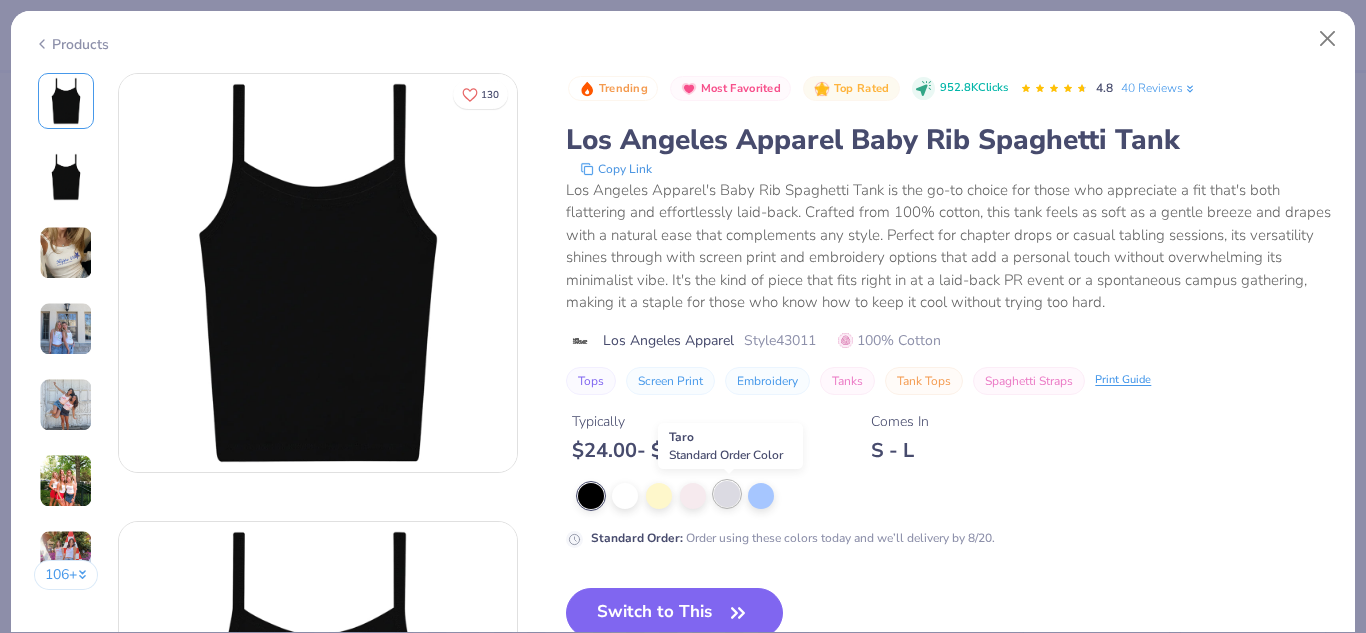 click at bounding box center (727, 494) 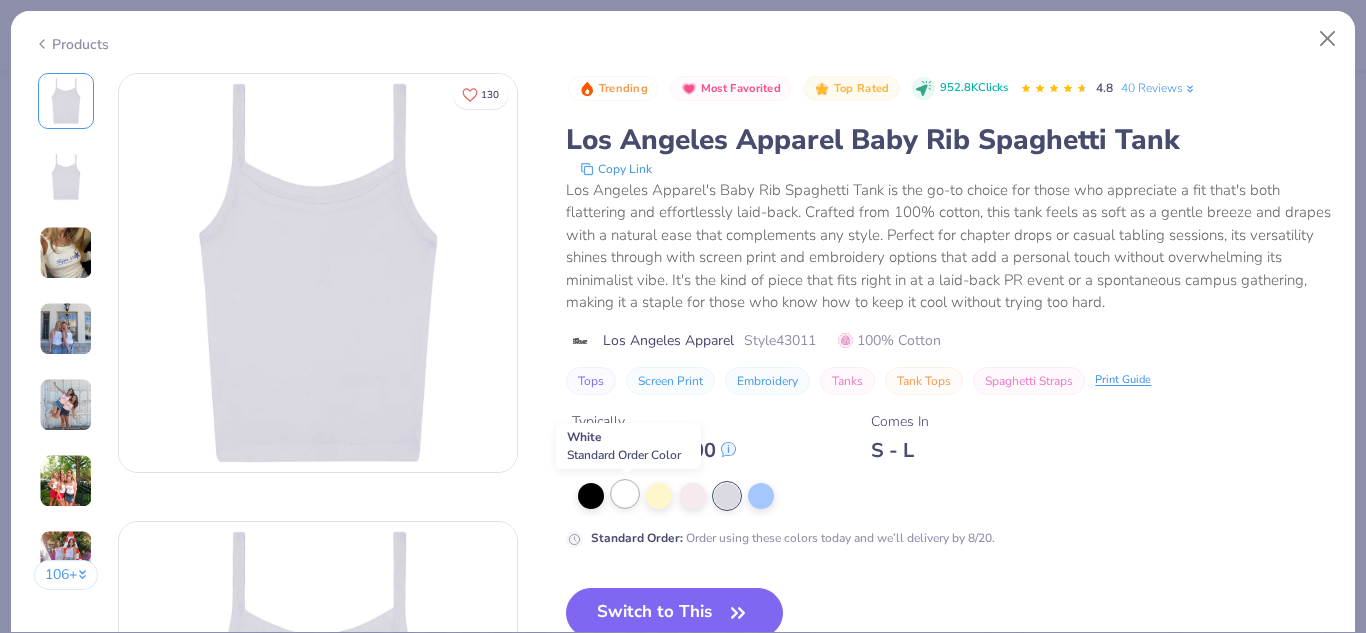 click at bounding box center [625, 494] 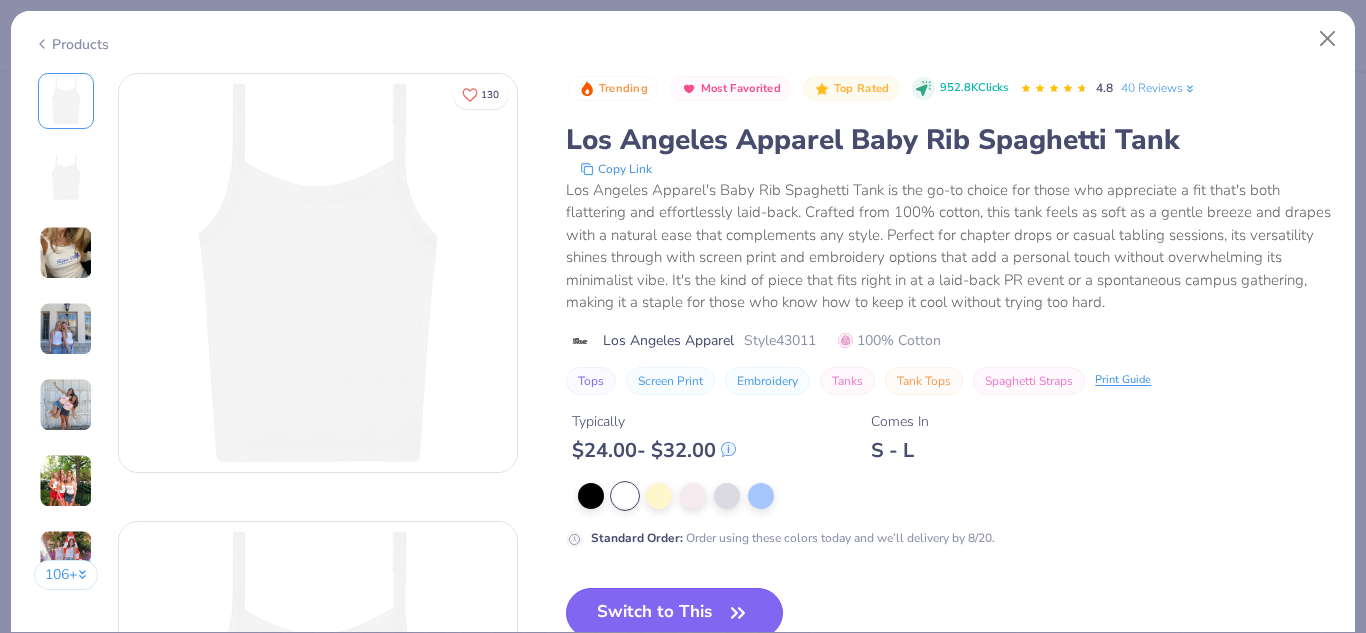 click on "Switch to This" at bounding box center [674, 613] 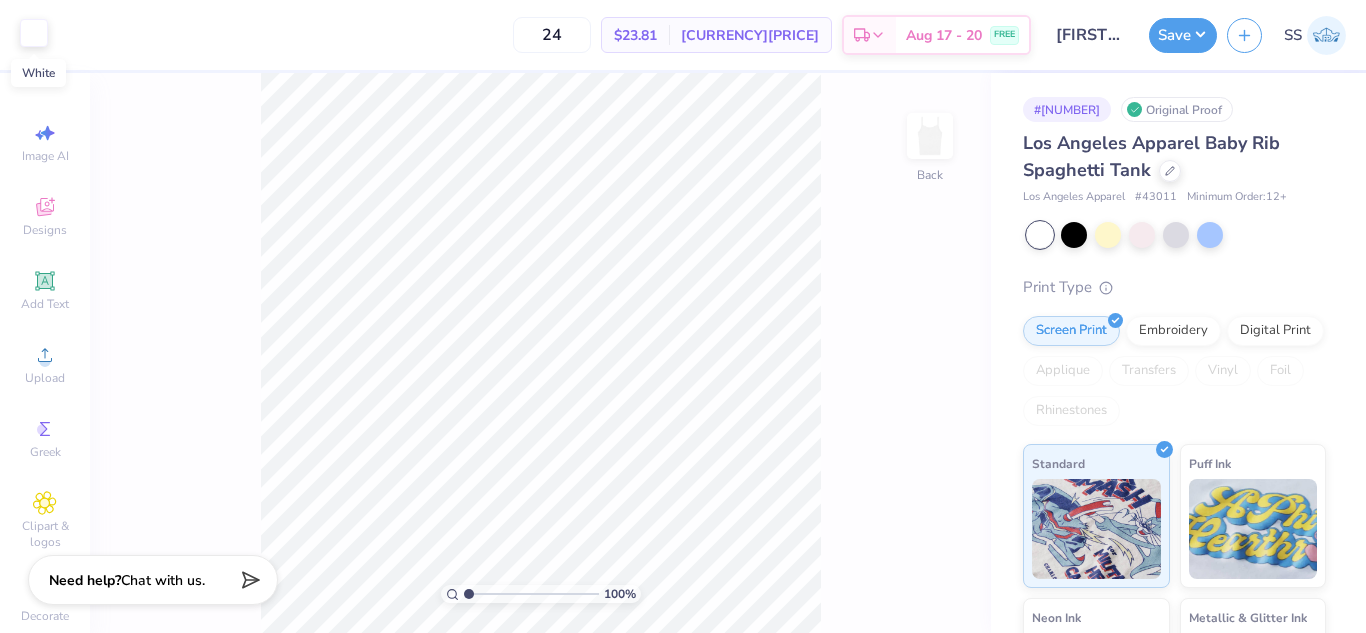 click at bounding box center (34, 33) 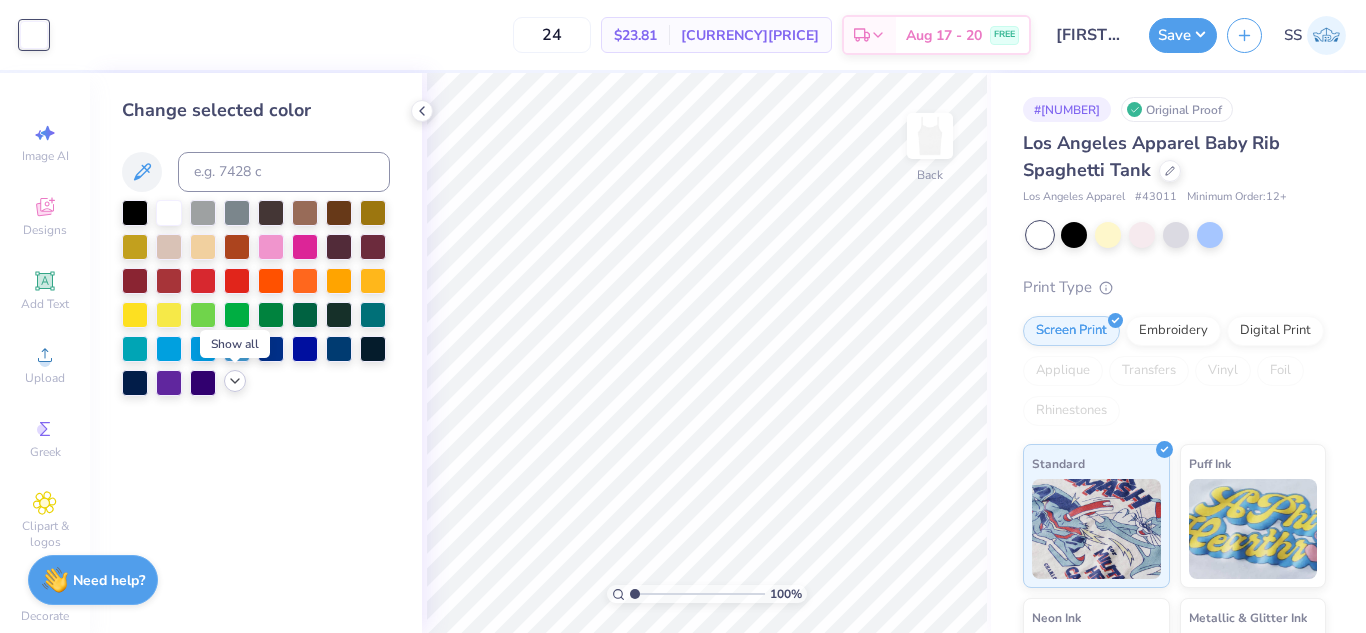 click 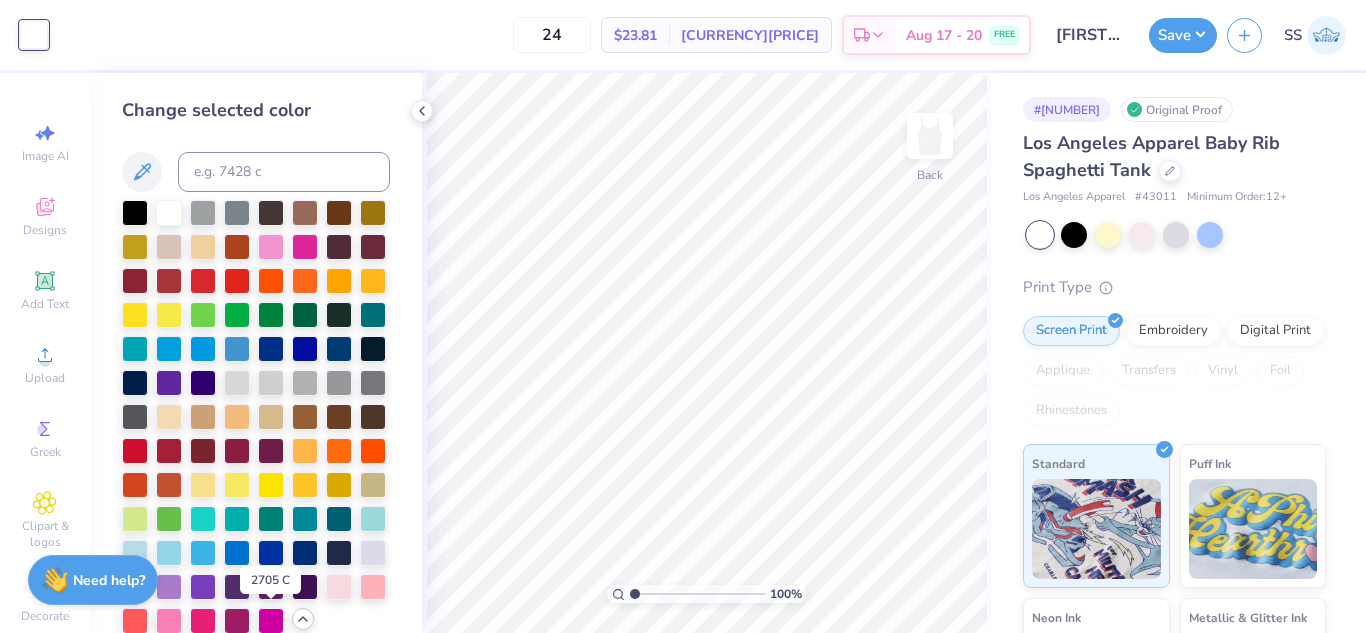 click at bounding box center (135, 585) 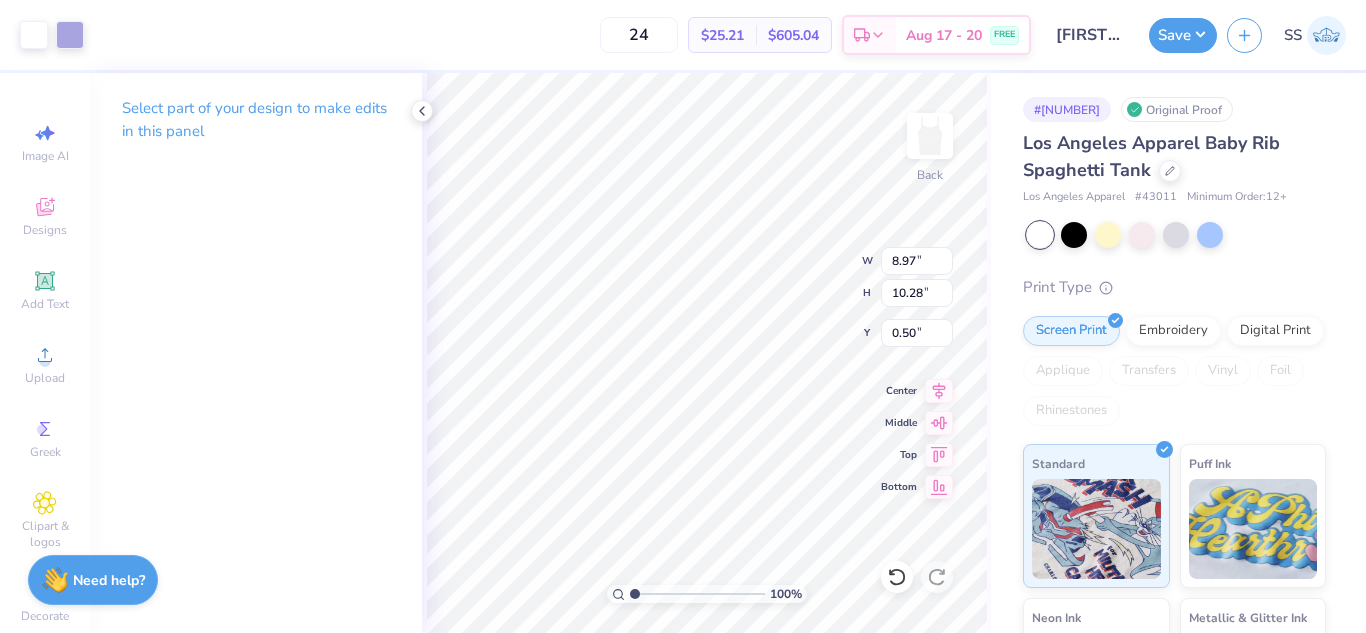 type on "5.55" 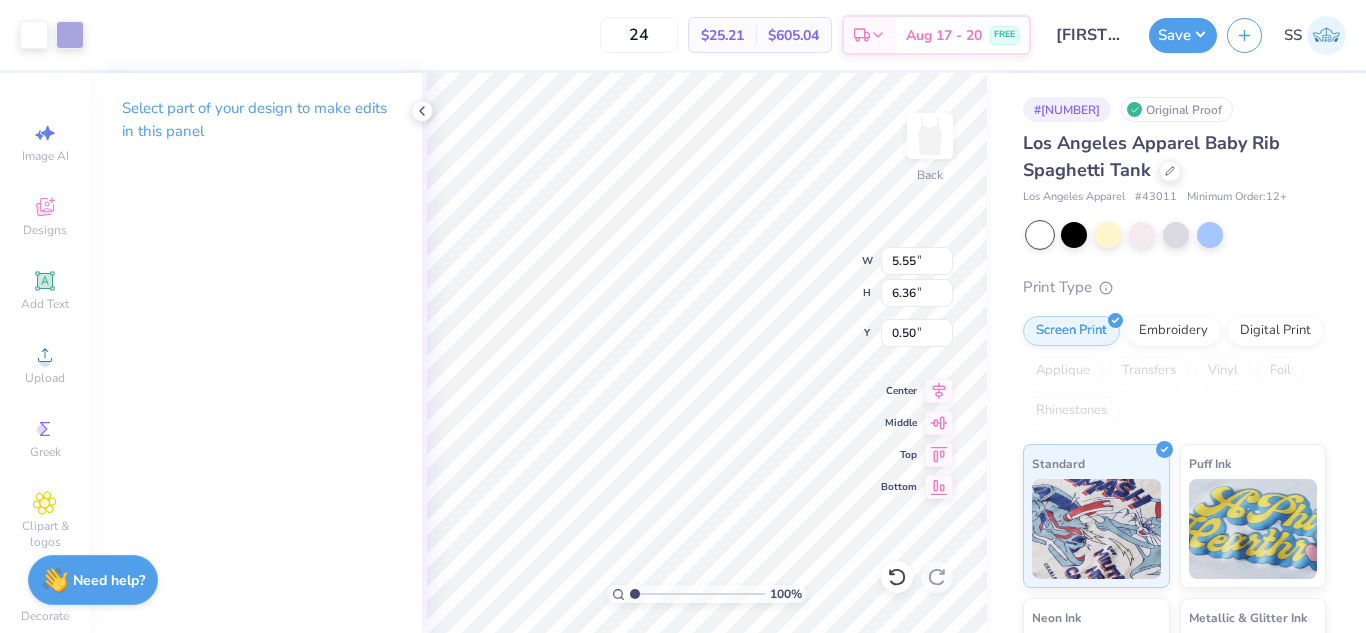 type on "2.21" 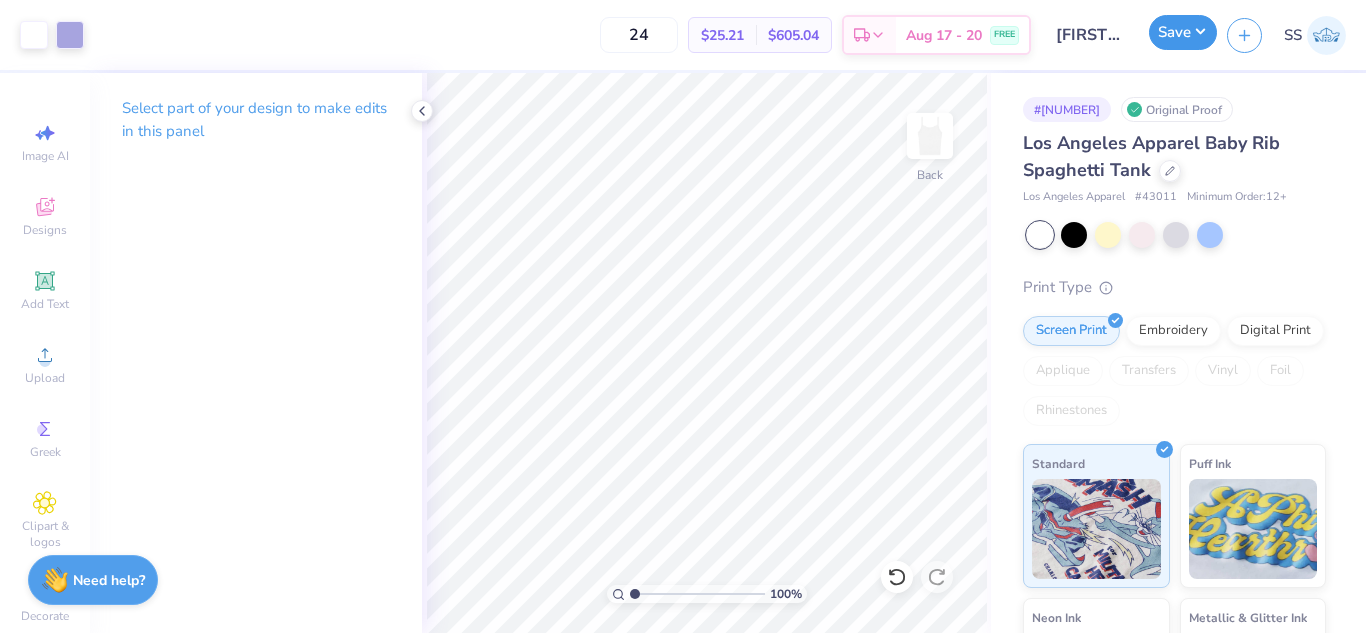 click on "Save" at bounding box center [1183, 32] 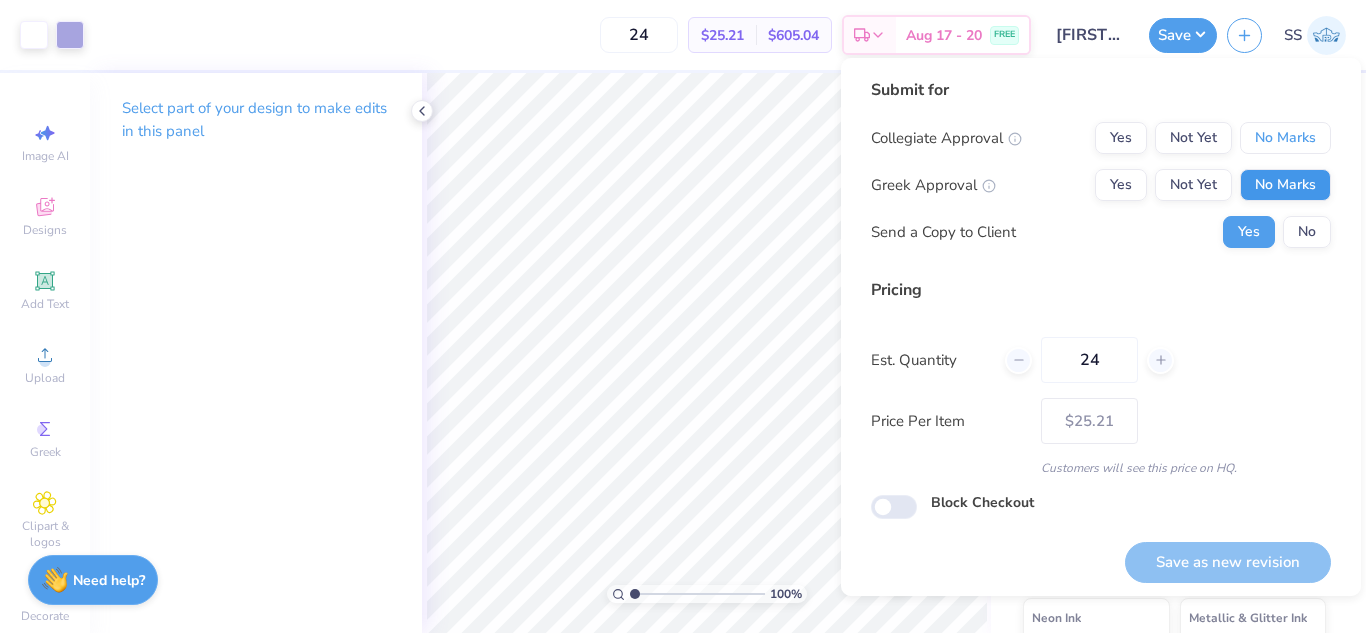drag, startPoint x: 1292, startPoint y: 143, endPoint x: 1290, endPoint y: 187, distance: 44.04543 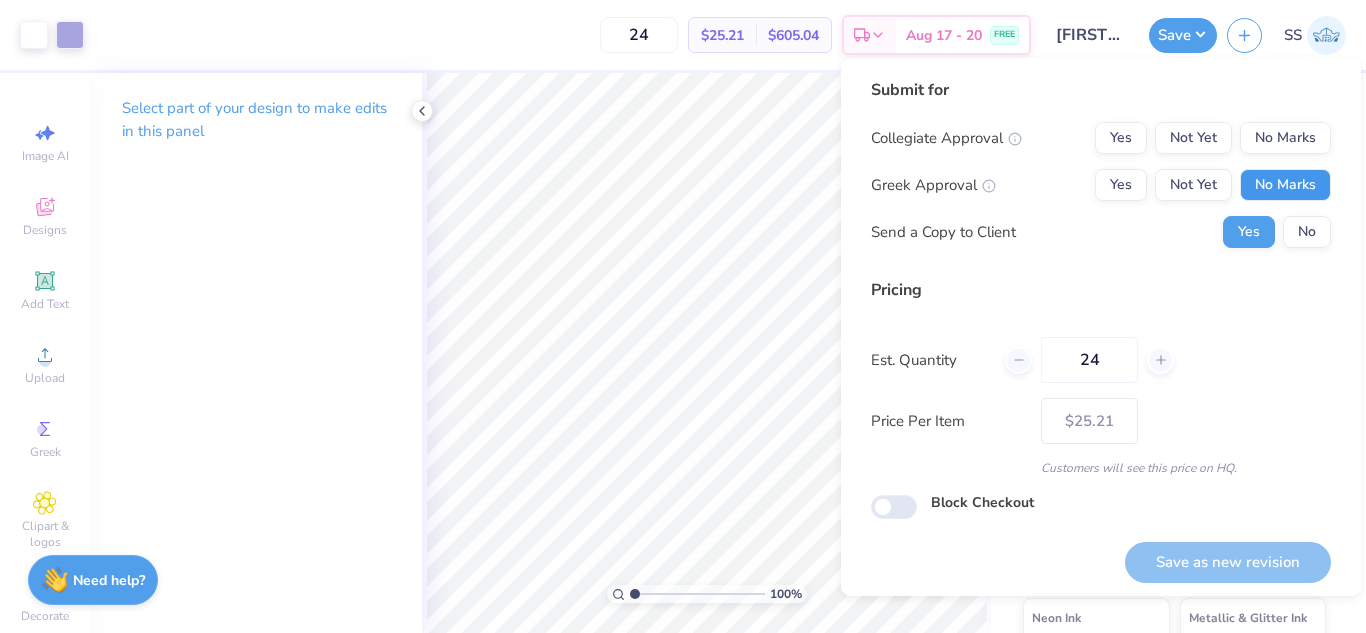 click on "No Marks" at bounding box center [1285, 185] 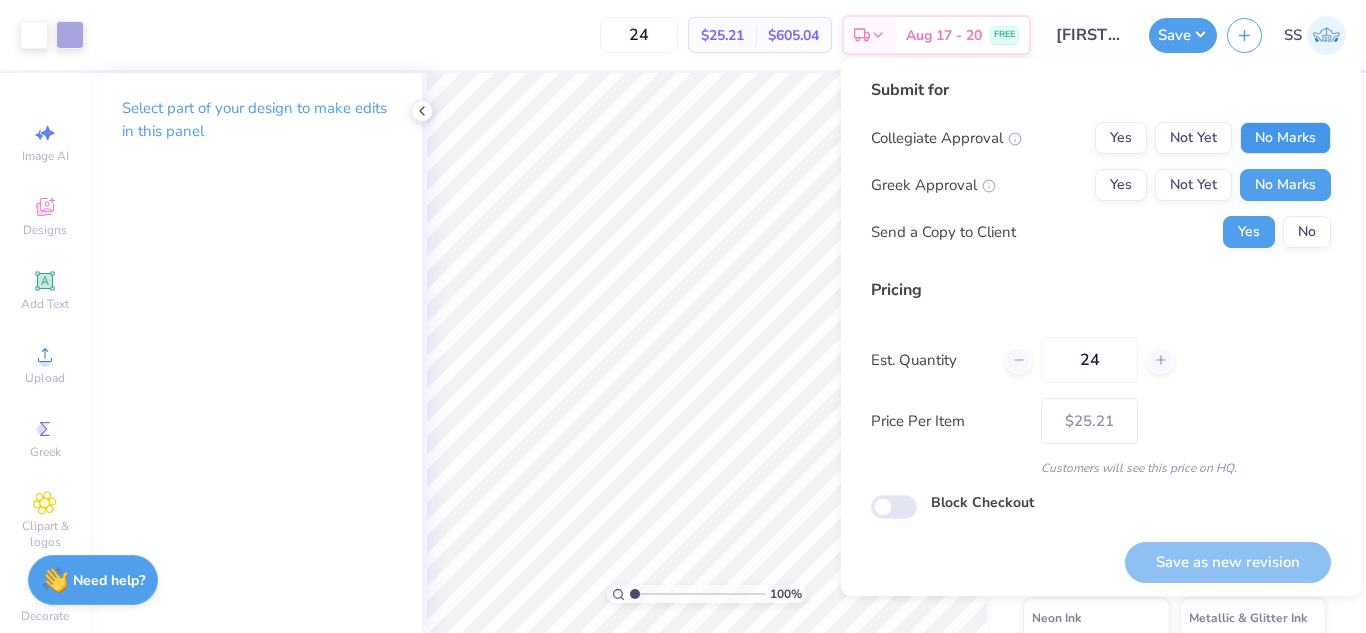 click on "No Marks" at bounding box center [1285, 138] 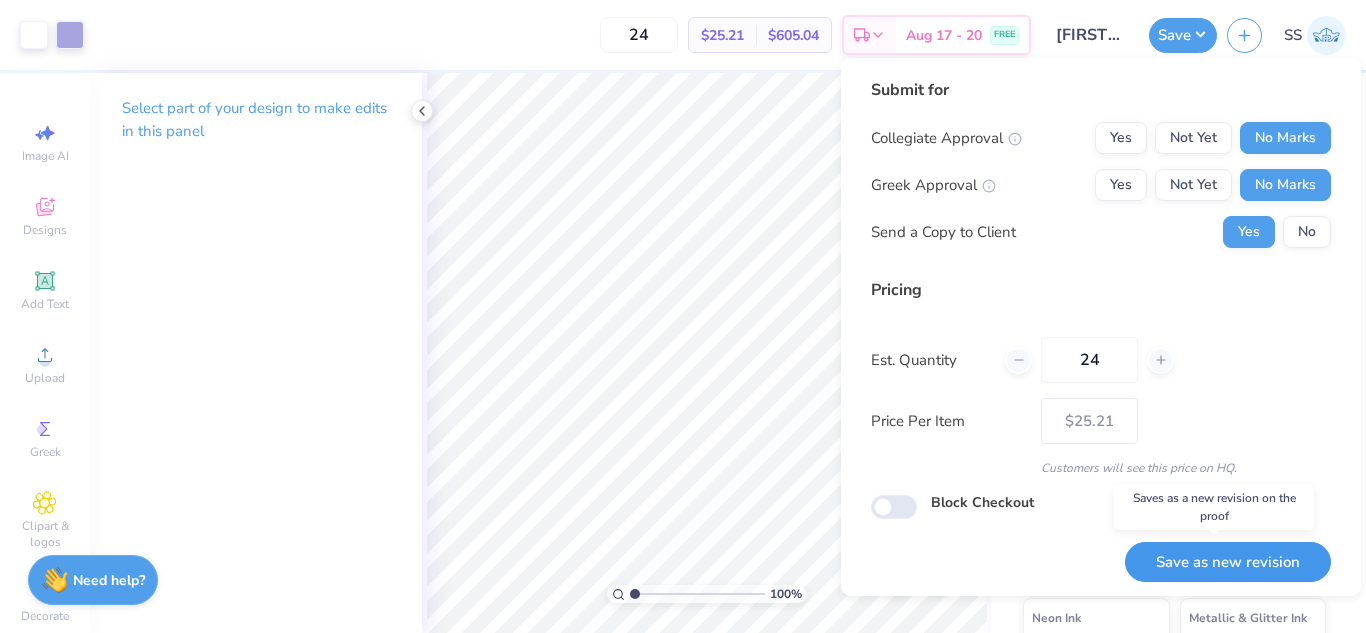 click on "Save as new revision" at bounding box center [1228, 562] 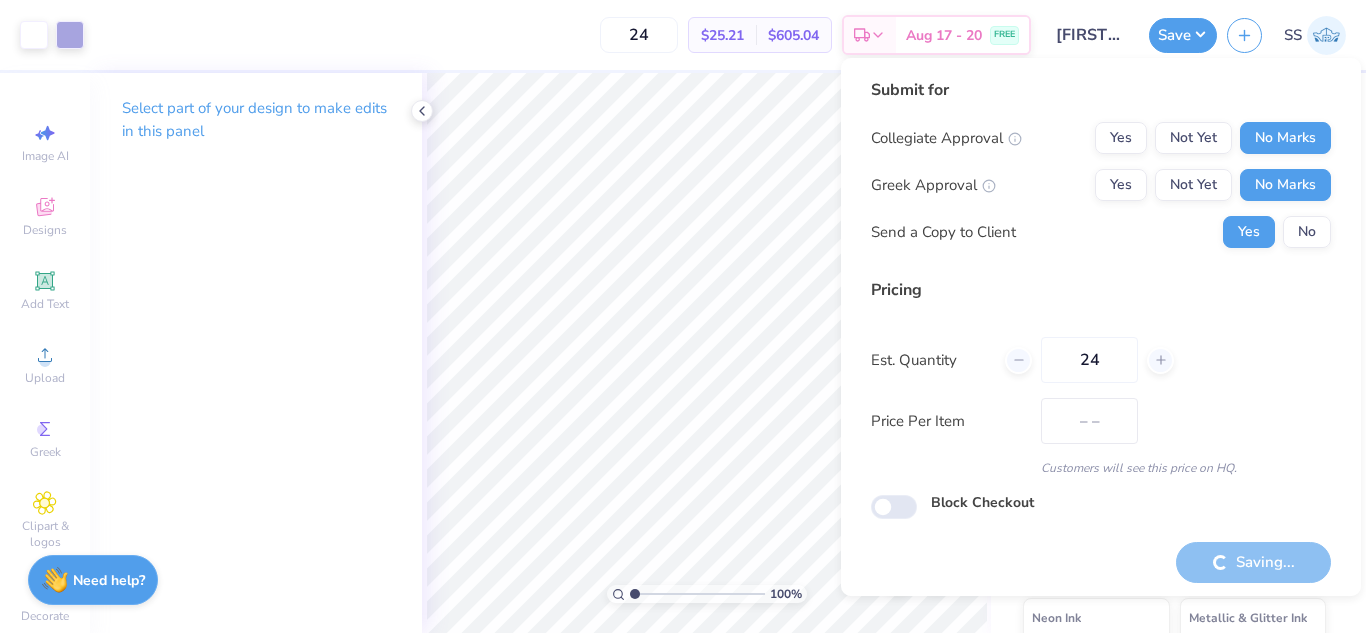 type on "$25.21" 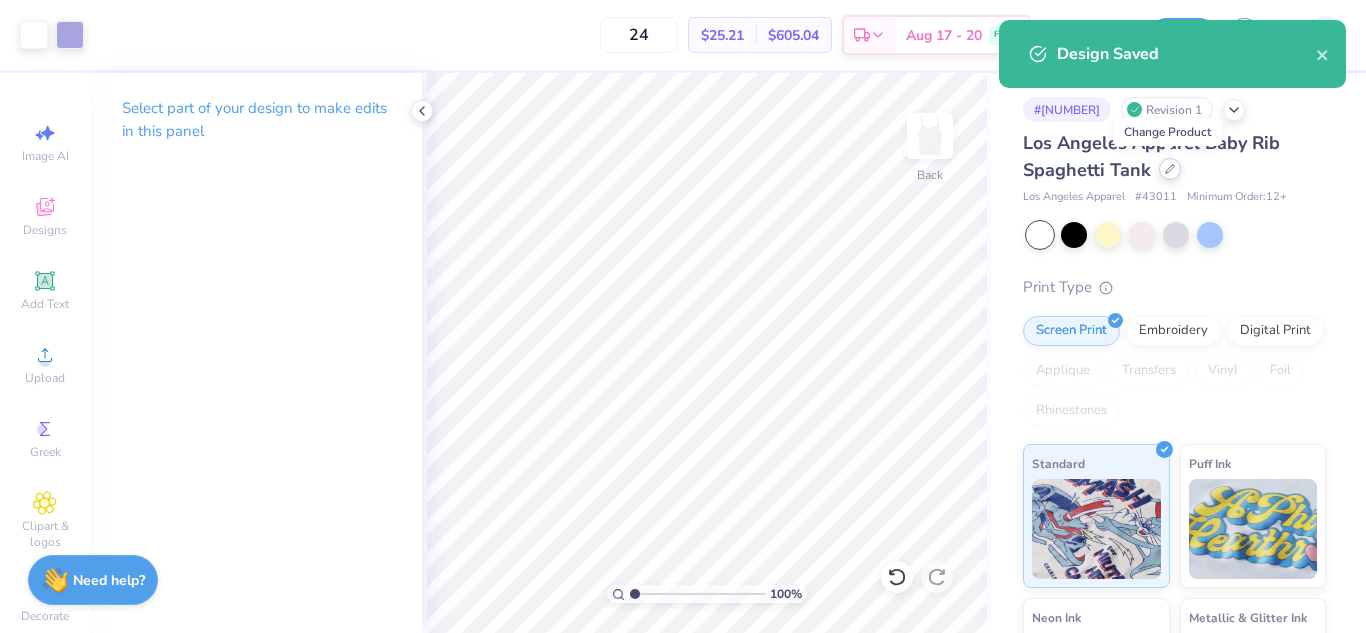 click at bounding box center [1170, 169] 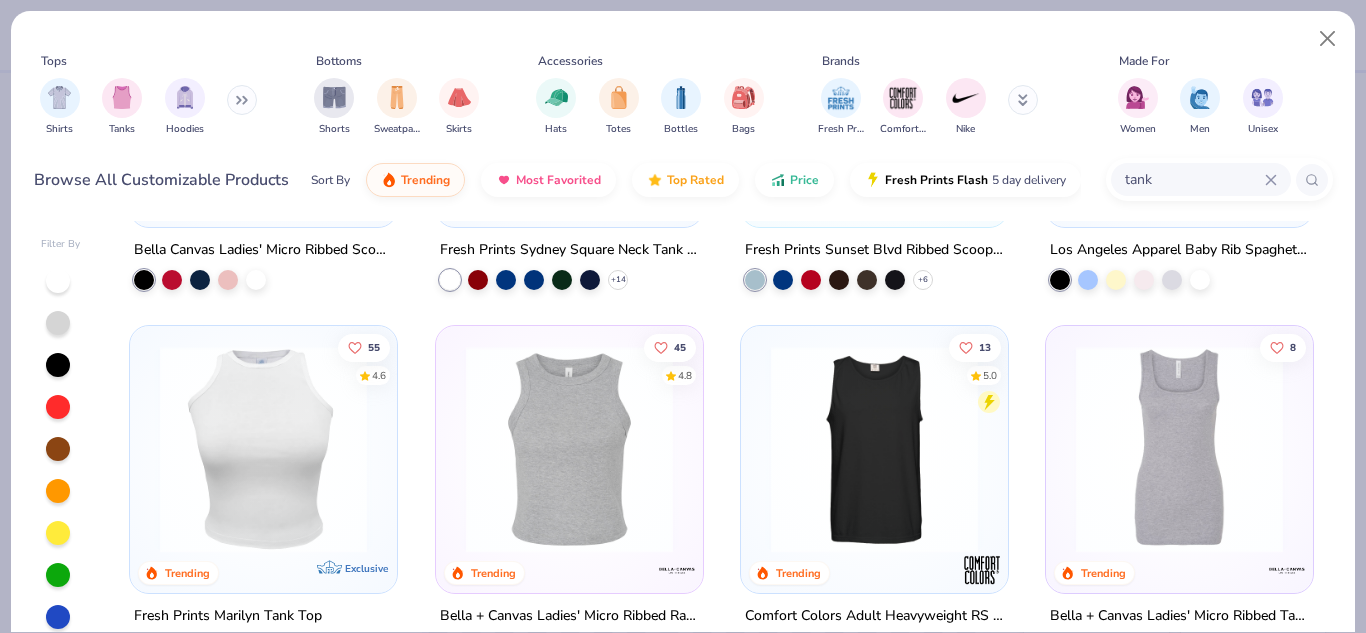 scroll, scrollTop: 323, scrollLeft: 0, axis: vertical 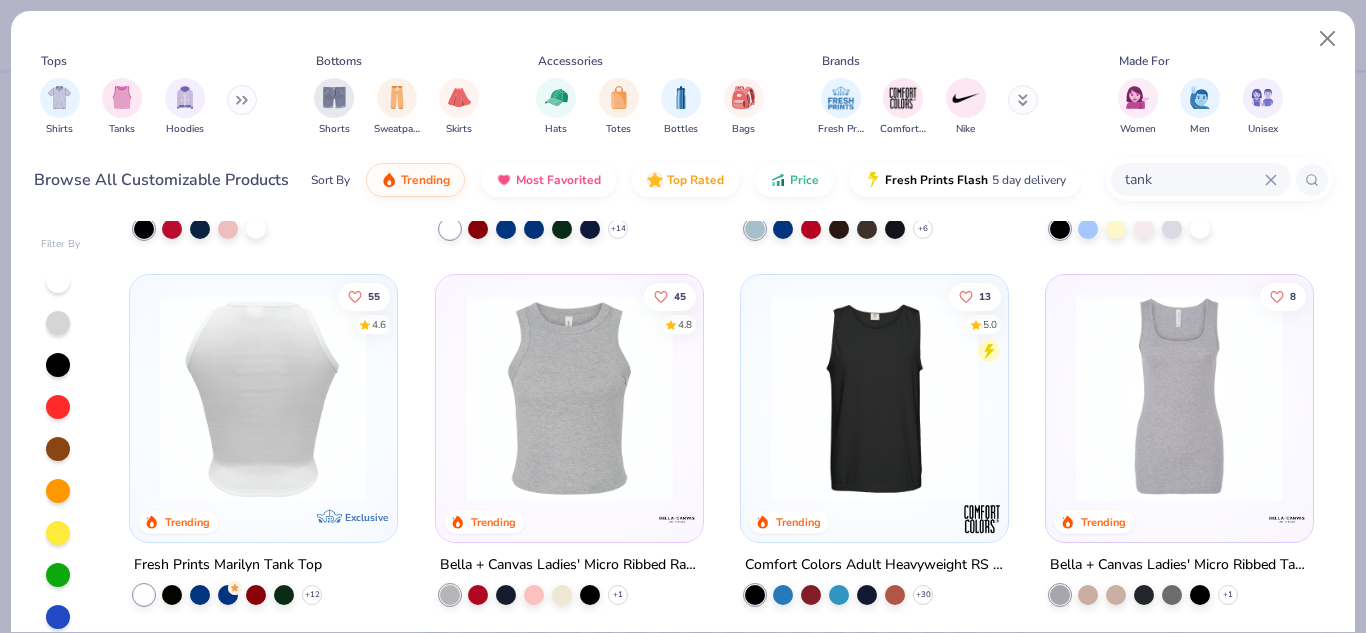 click at bounding box center [36, 398] 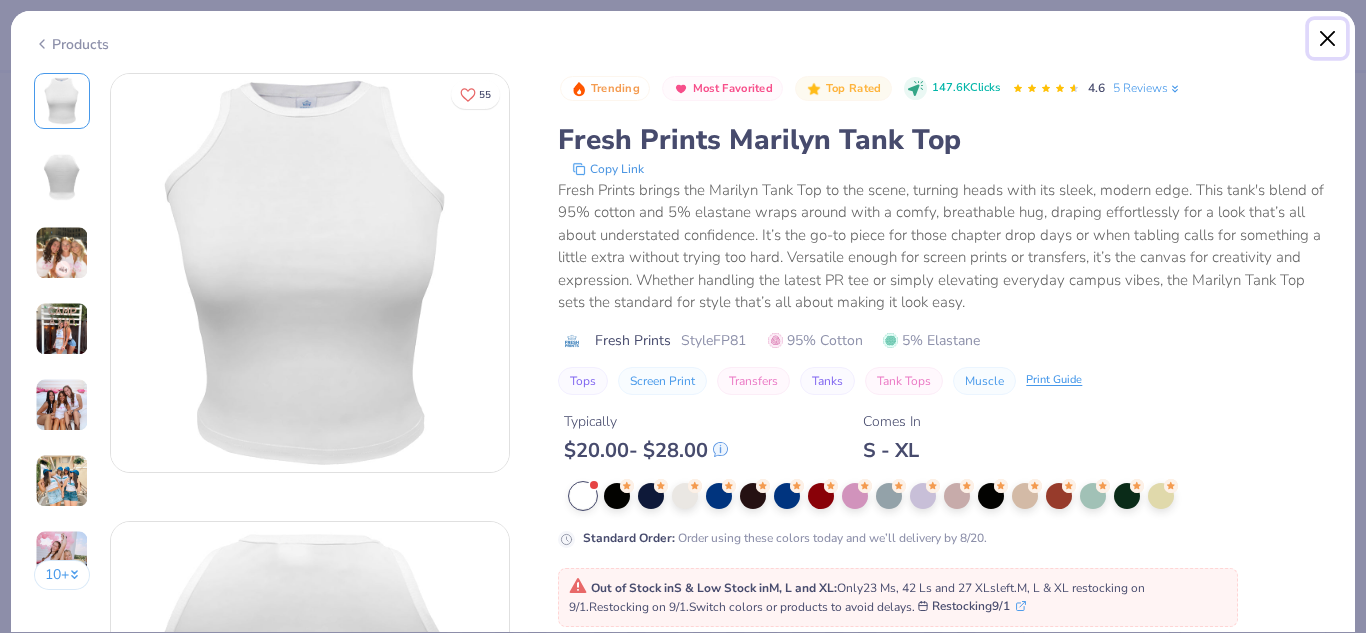 click at bounding box center [1328, 39] 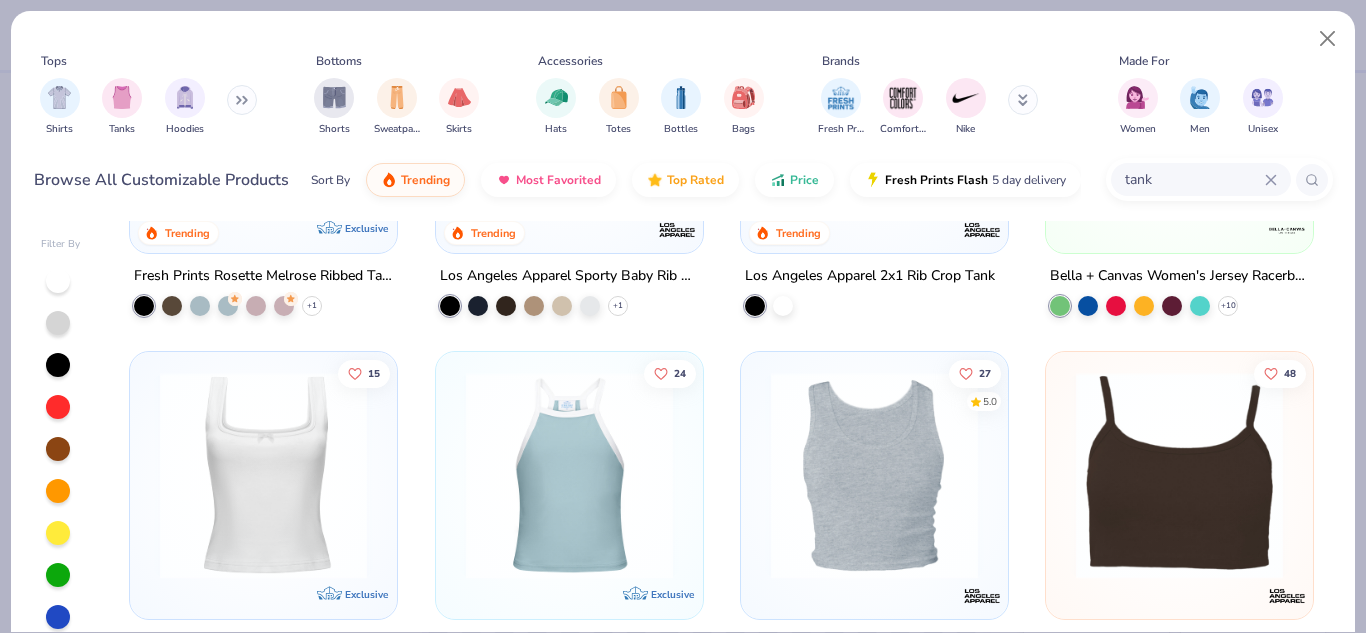 scroll, scrollTop: 1156, scrollLeft: 0, axis: vertical 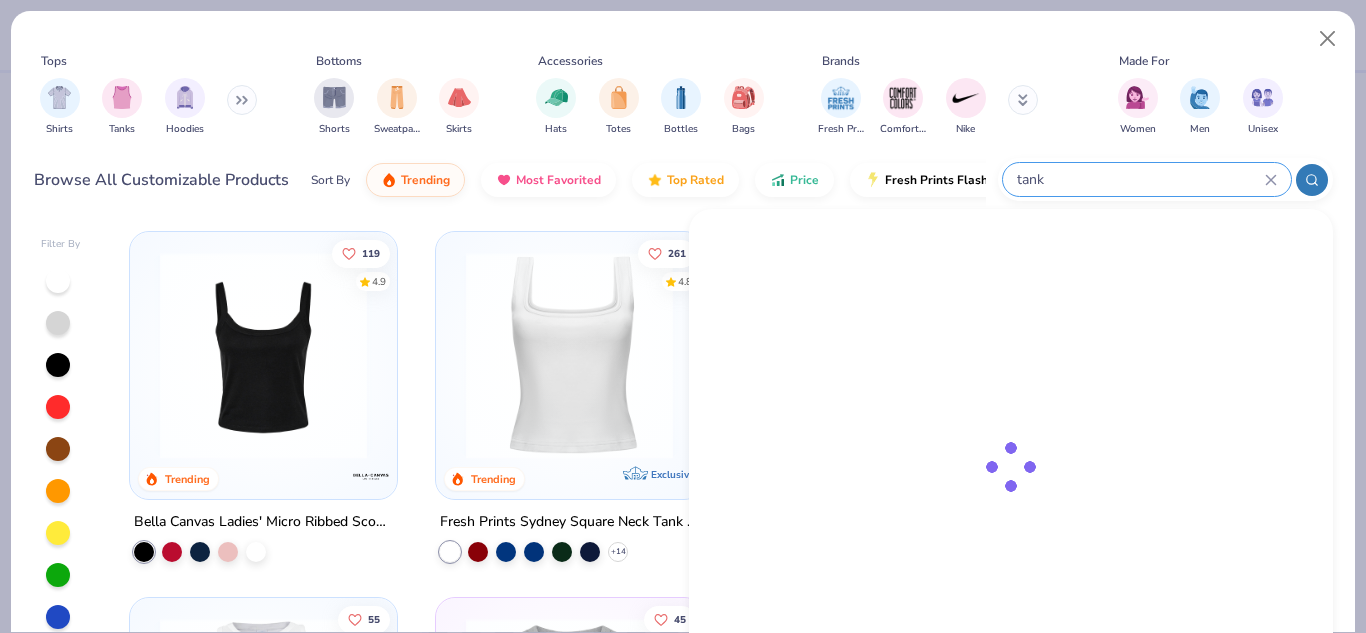 click on "tank" at bounding box center (1140, 179) 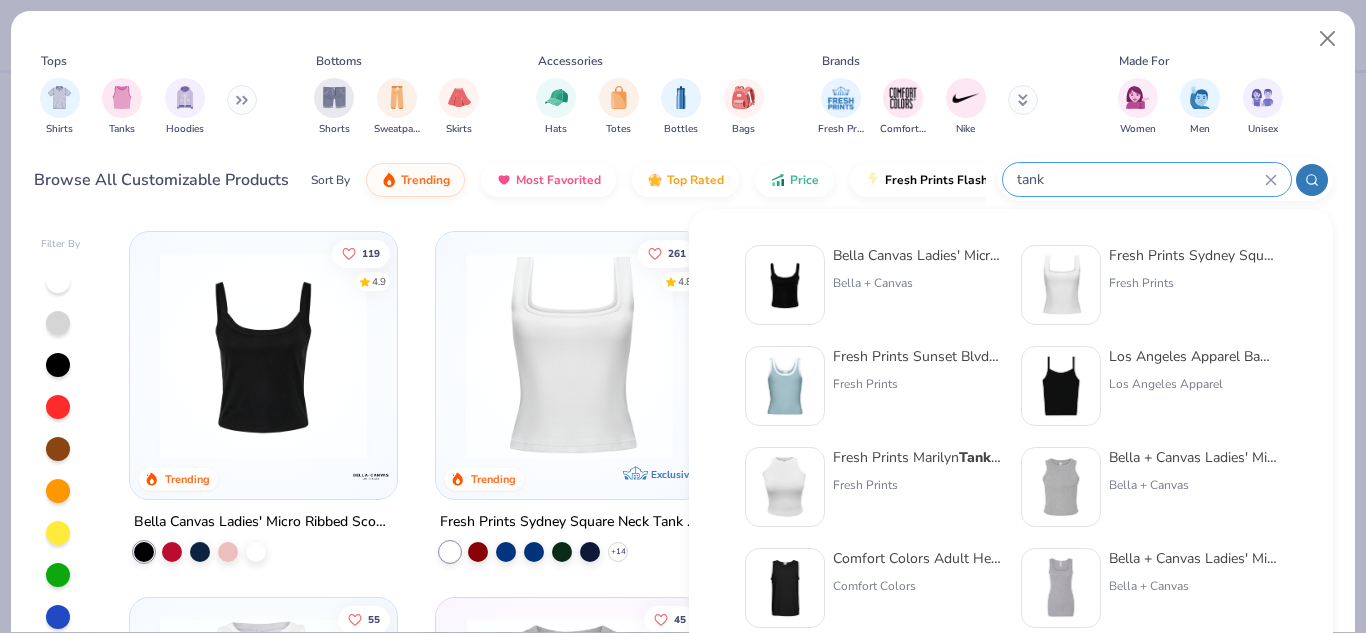 click 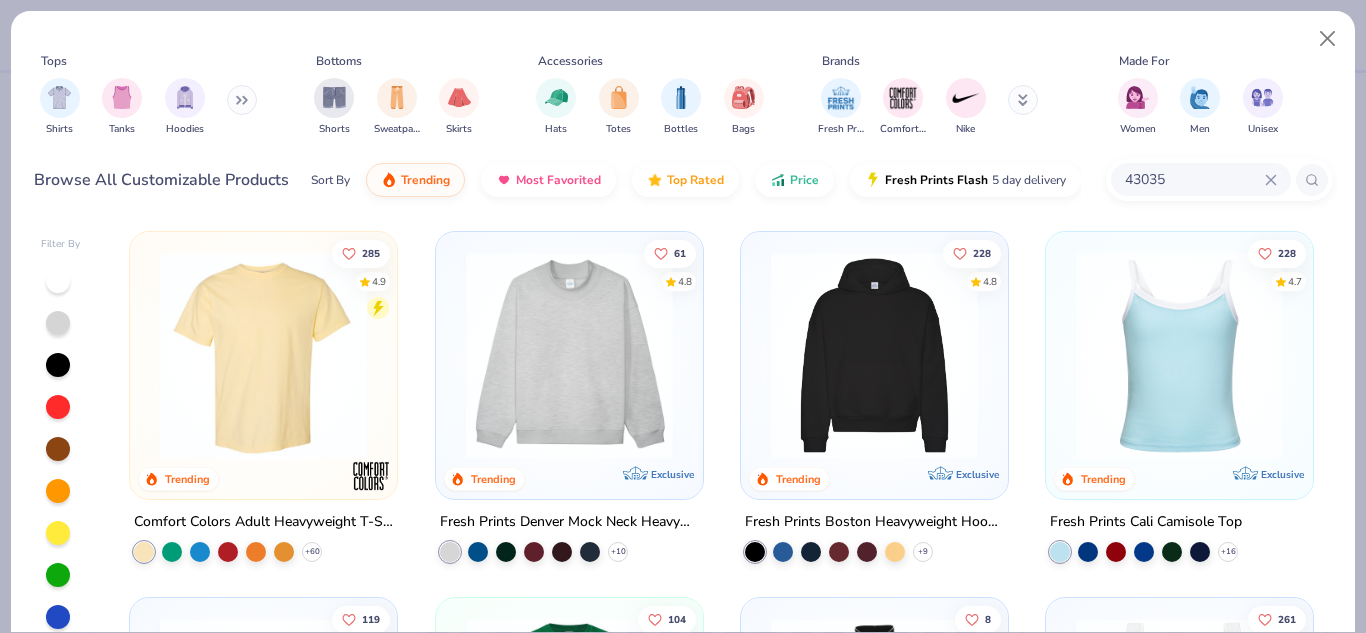 type on "43035" 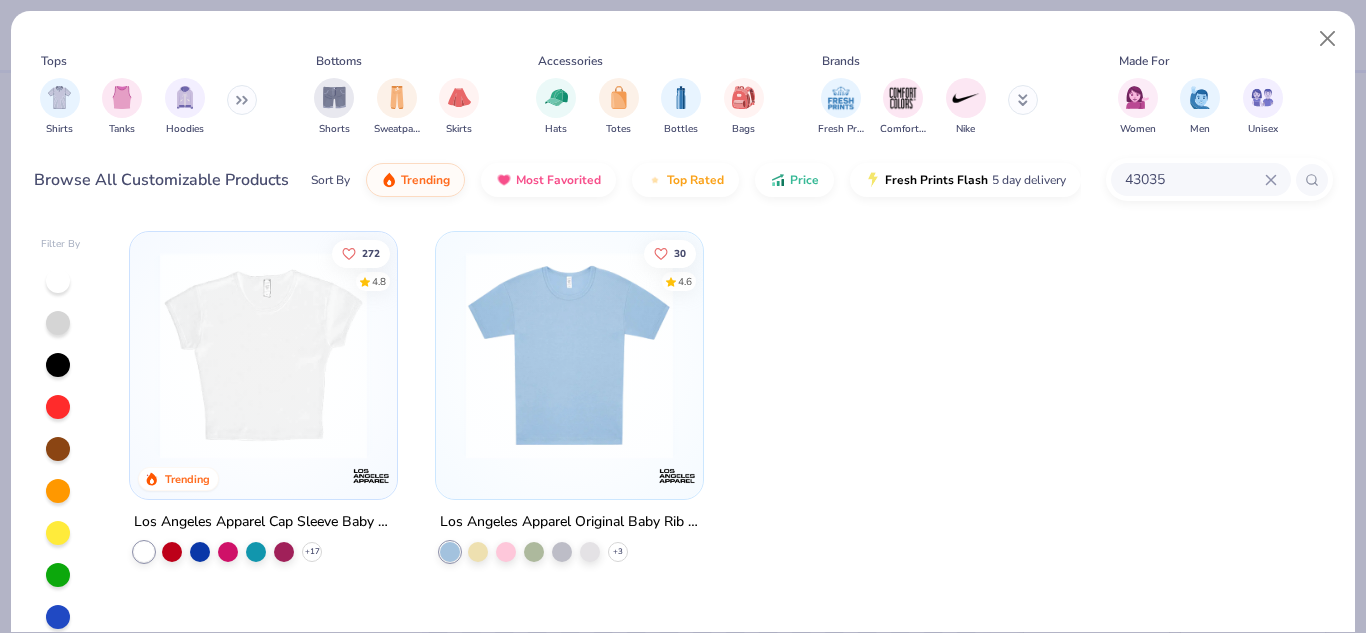 click at bounding box center [263, 355] 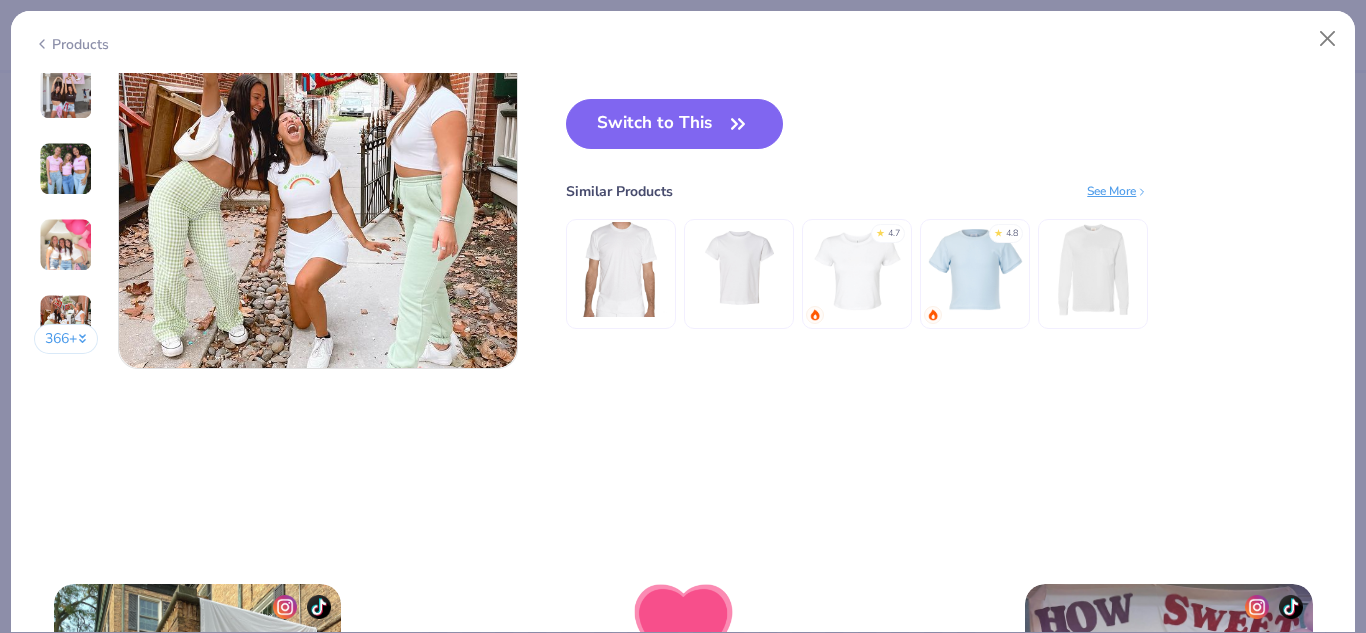 scroll, scrollTop: 2820, scrollLeft: 0, axis: vertical 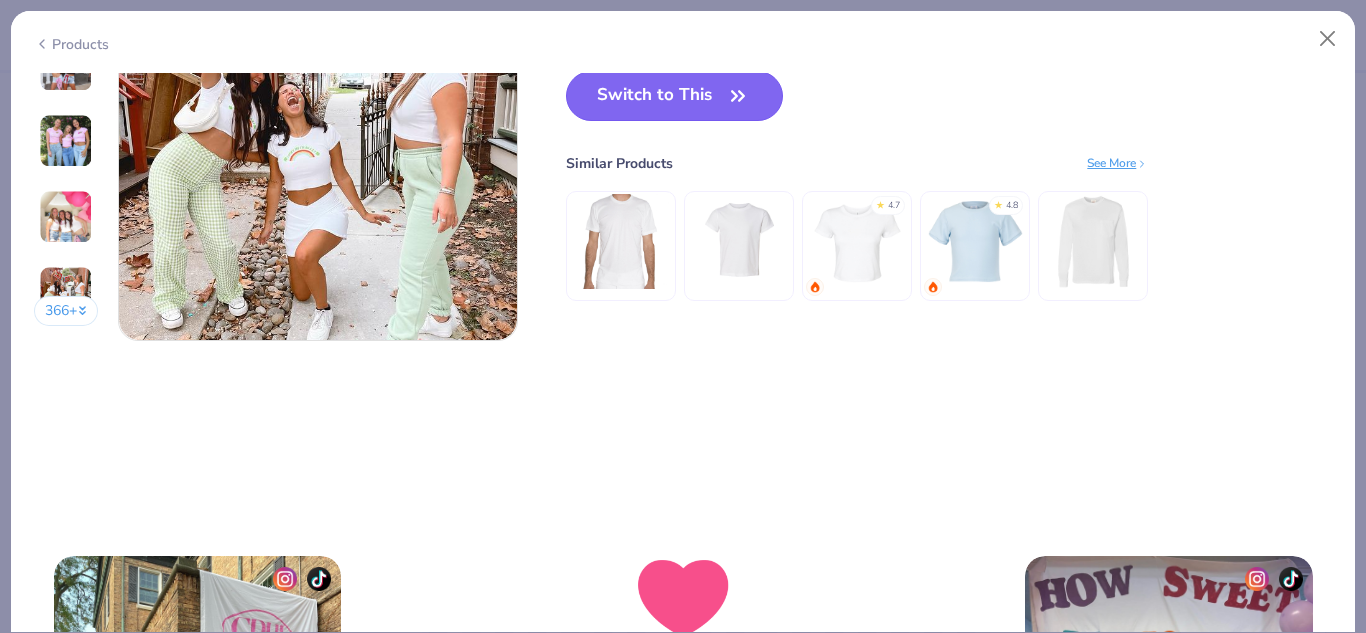 click on "Switch to This" at bounding box center (674, 96) 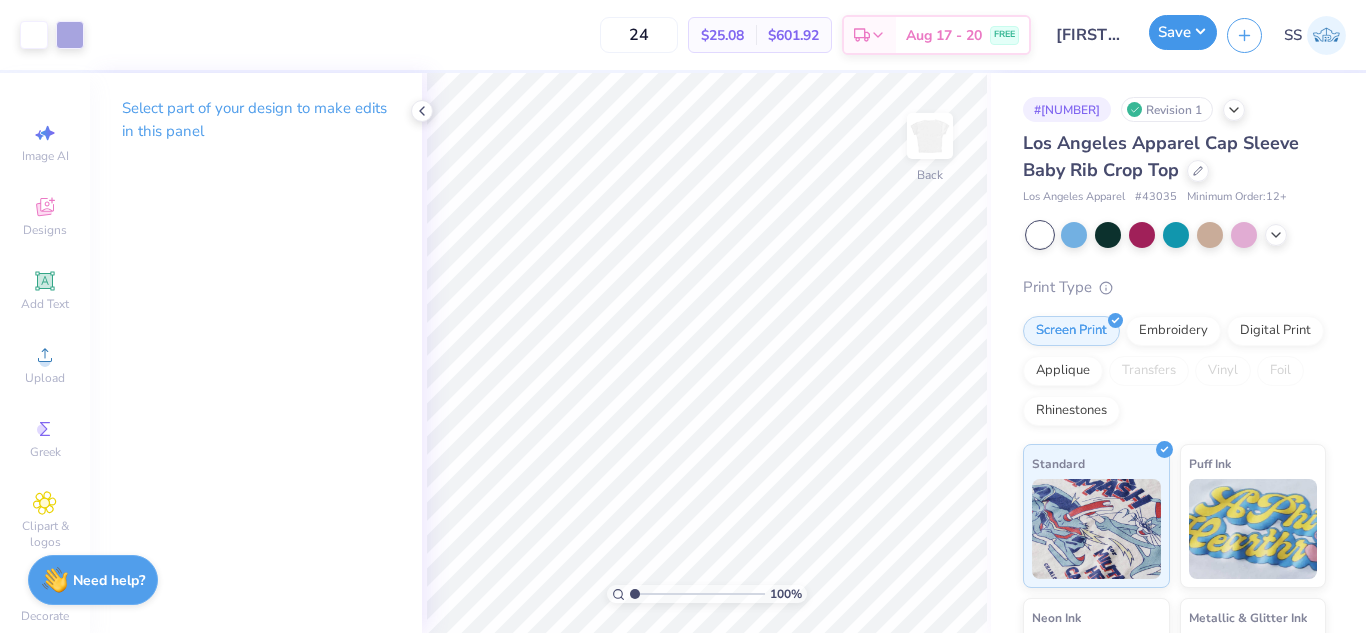 click on "Save" at bounding box center [1183, 32] 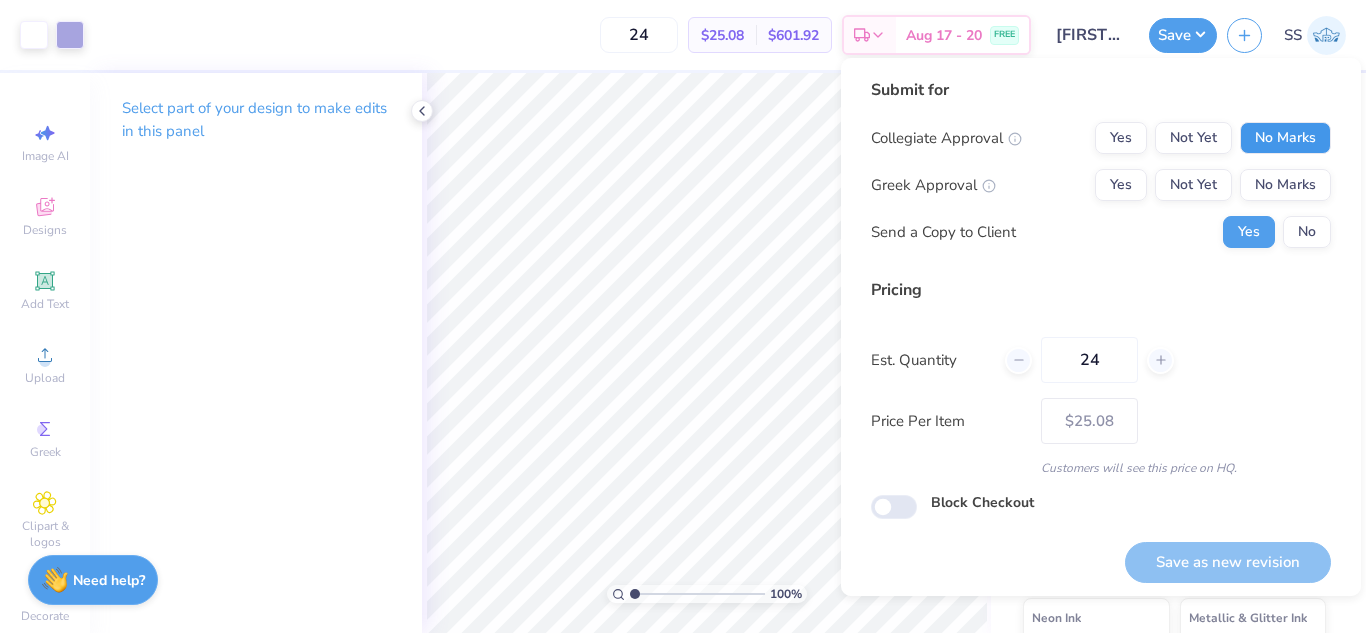 click on "No Marks" at bounding box center [1285, 138] 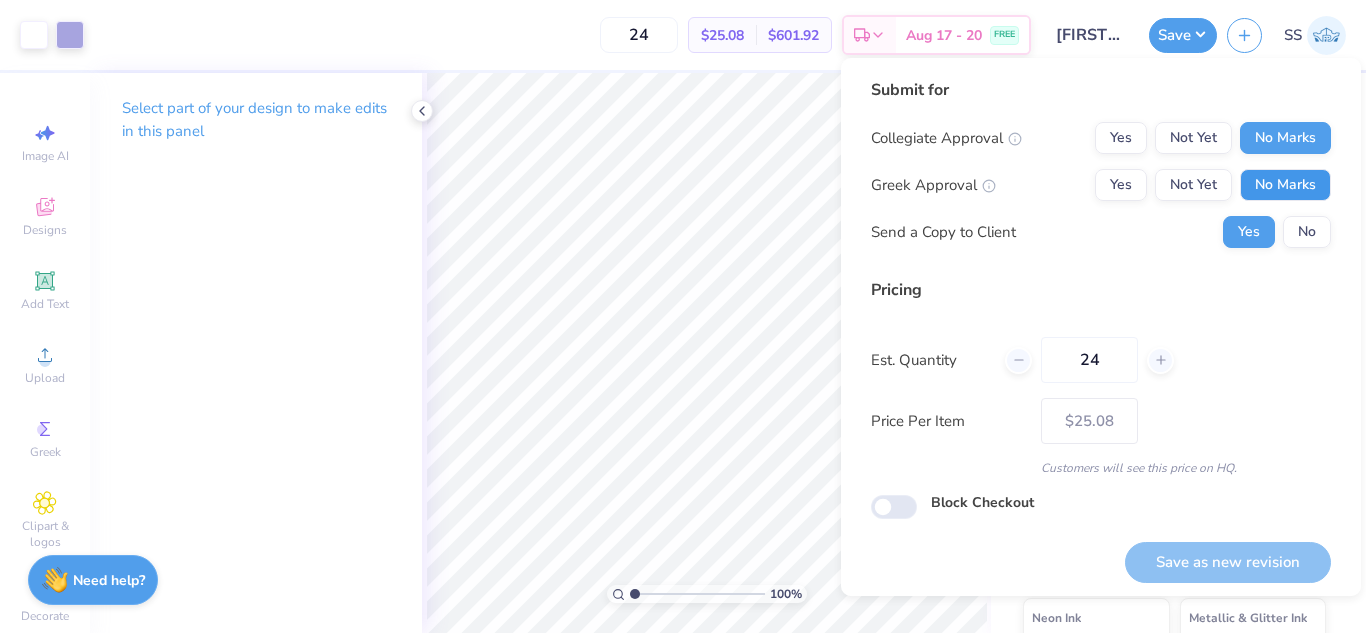 click on "No Marks" at bounding box center (1285, 185) 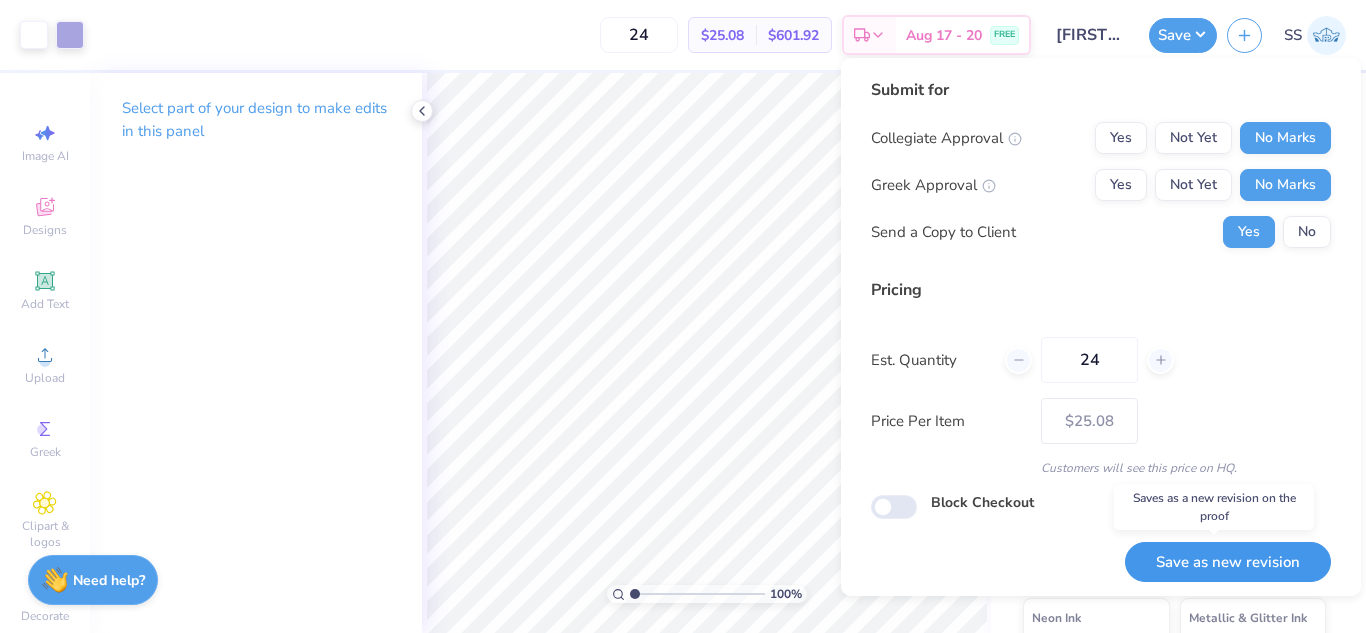 click on "Save as new revision" at bounding box center [1228, 562] 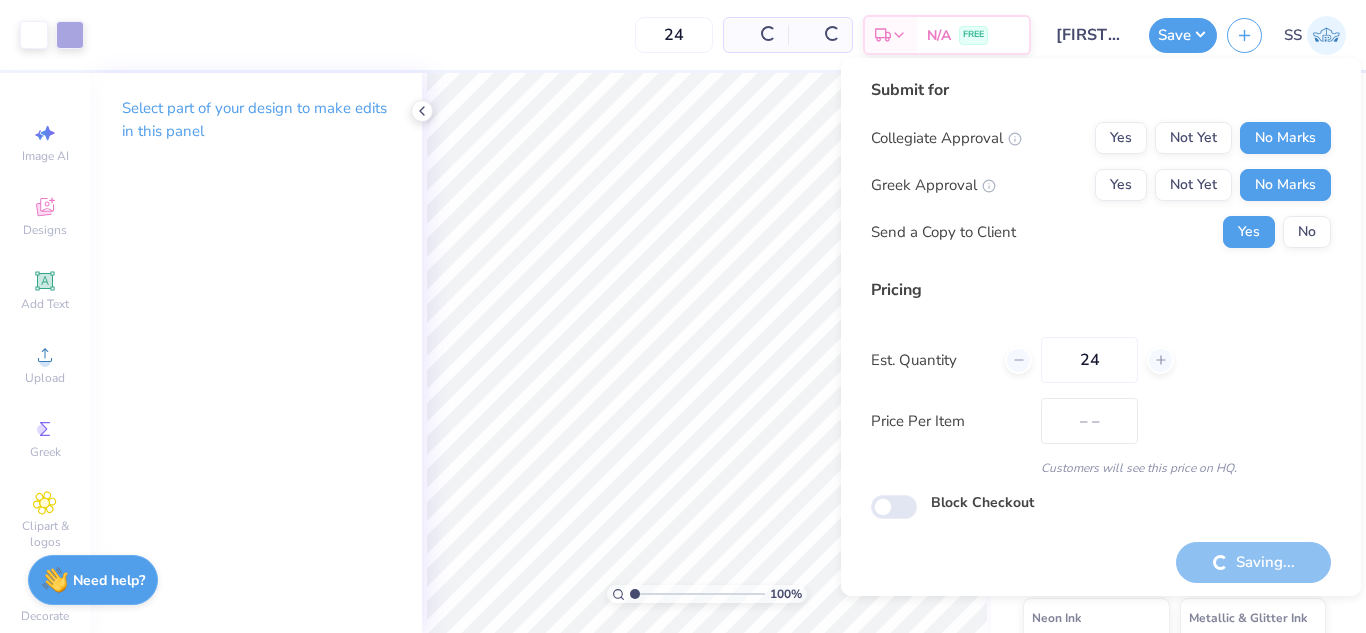 type on "$25.08" 